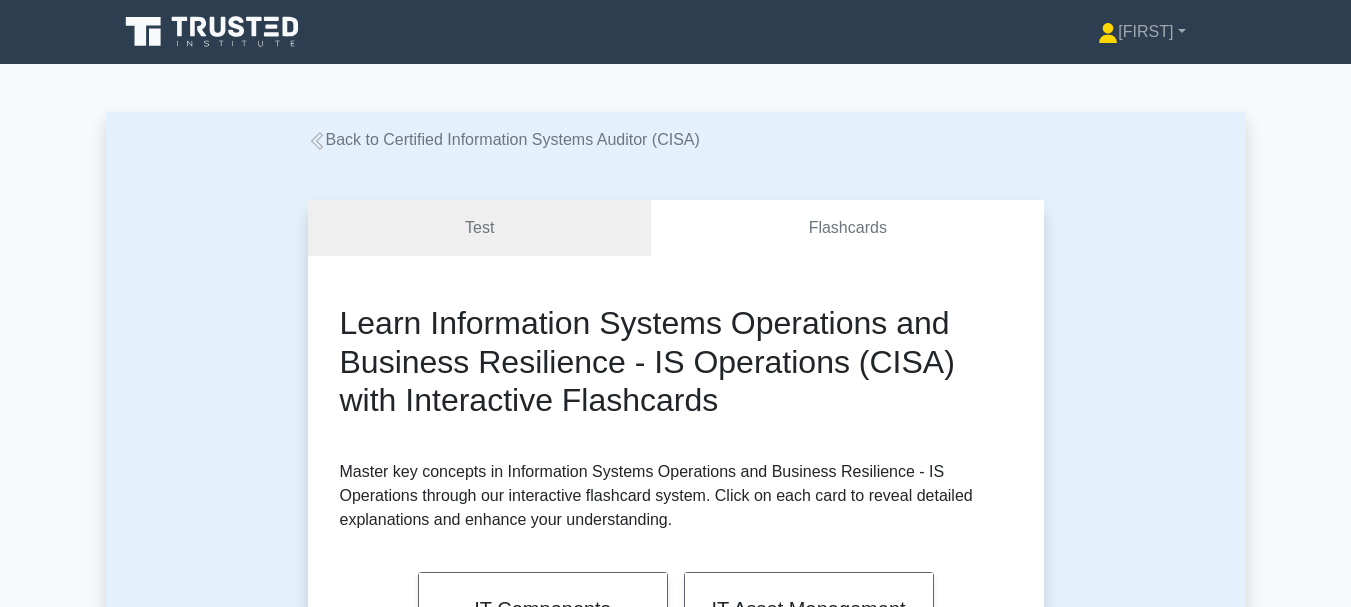 scroll, scrollTop: 2000, scrollLeft: 0, axis: vertical 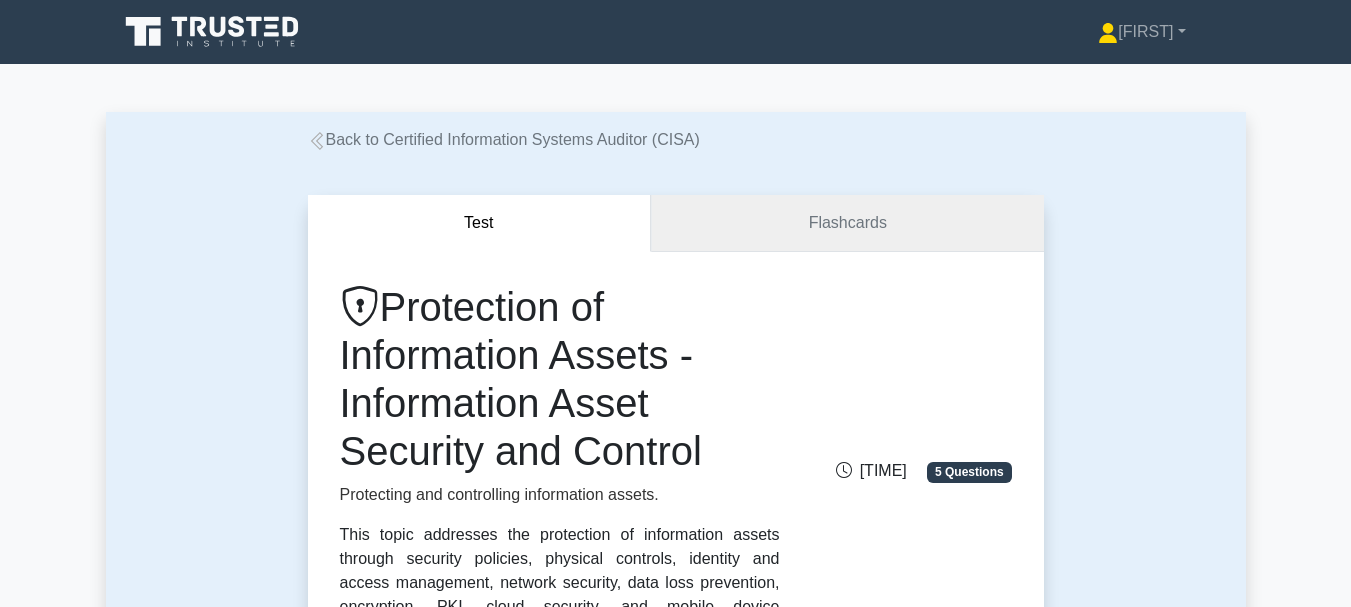 click on "Flashcards" at bounding box center [847, 223] 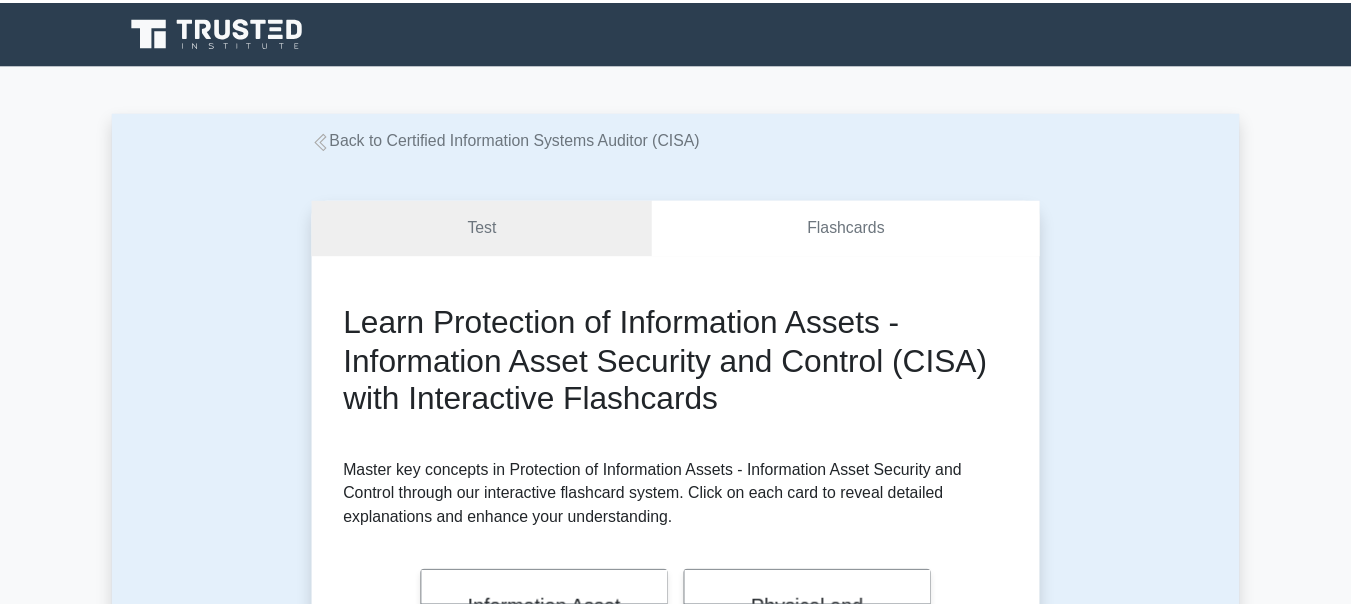 scroll, scrollTop: 0, scrollLeft: 0, axis: both 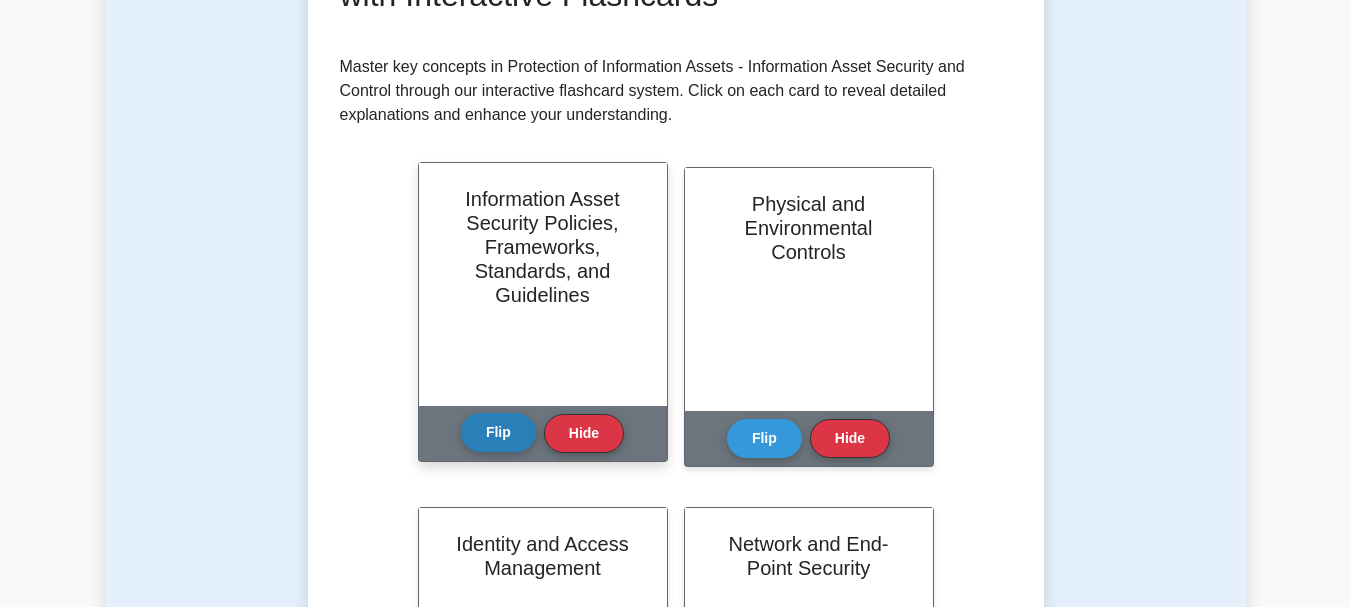 click on "Flip" at bounding box center [498, 432] 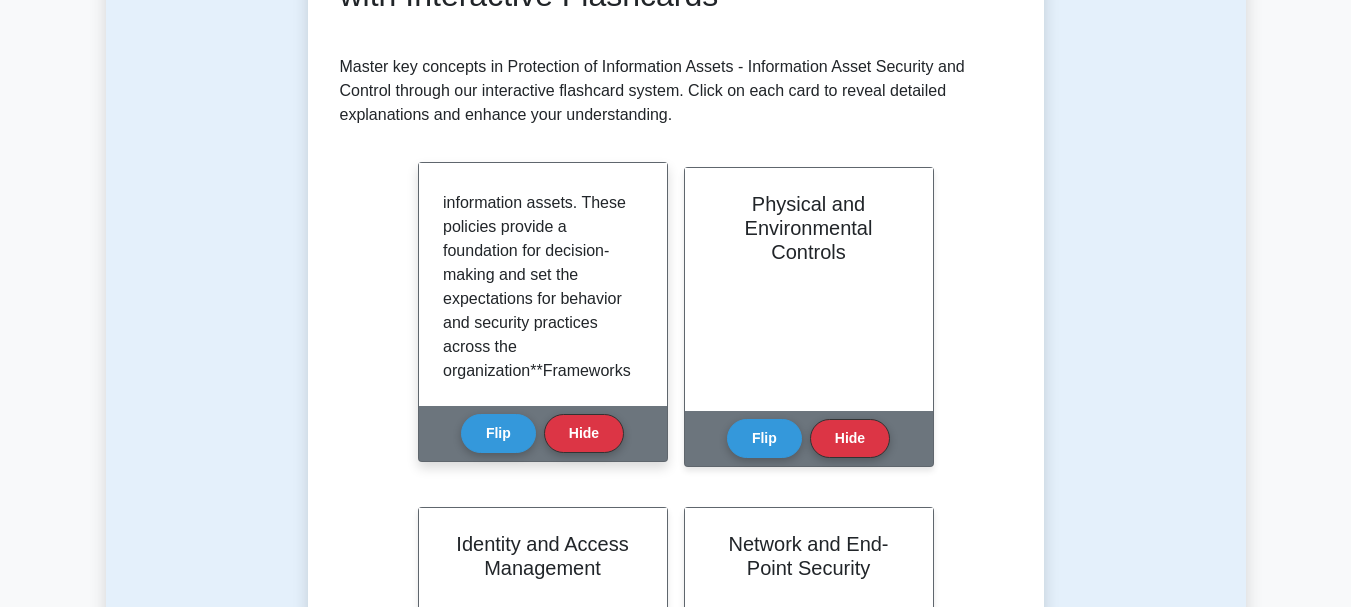 scroll, scrollTop: 0, scrollLeft: 0, axis: both 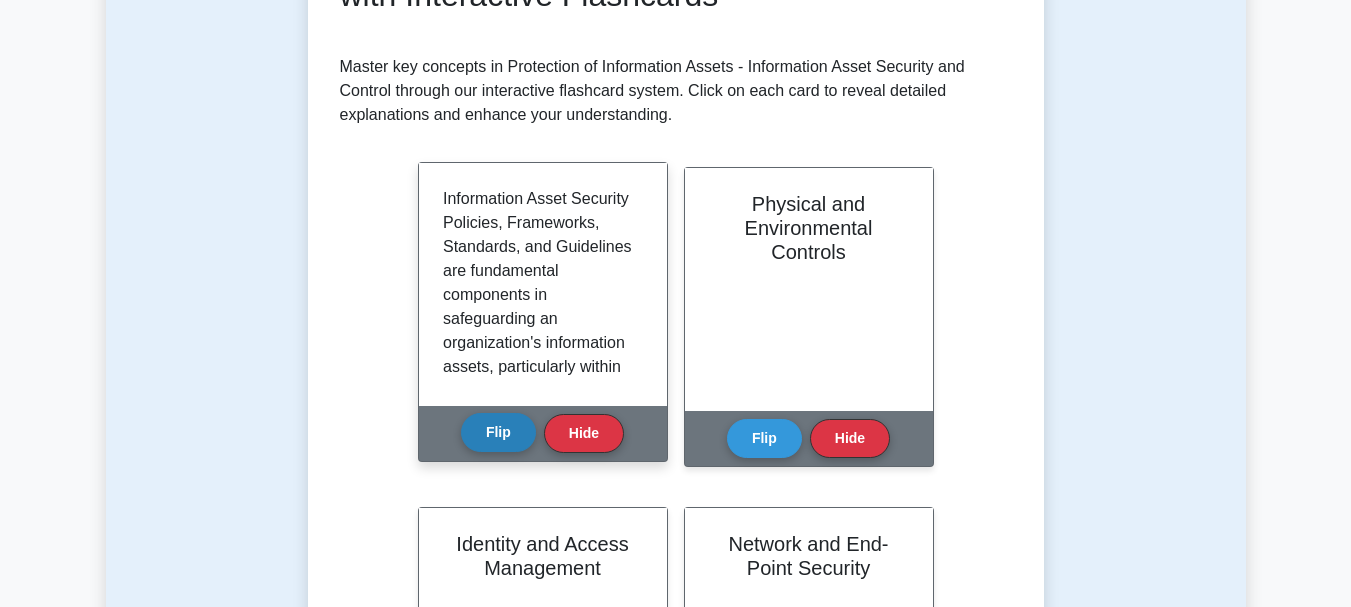 click on "Flip" at bounding box center [498, 432] 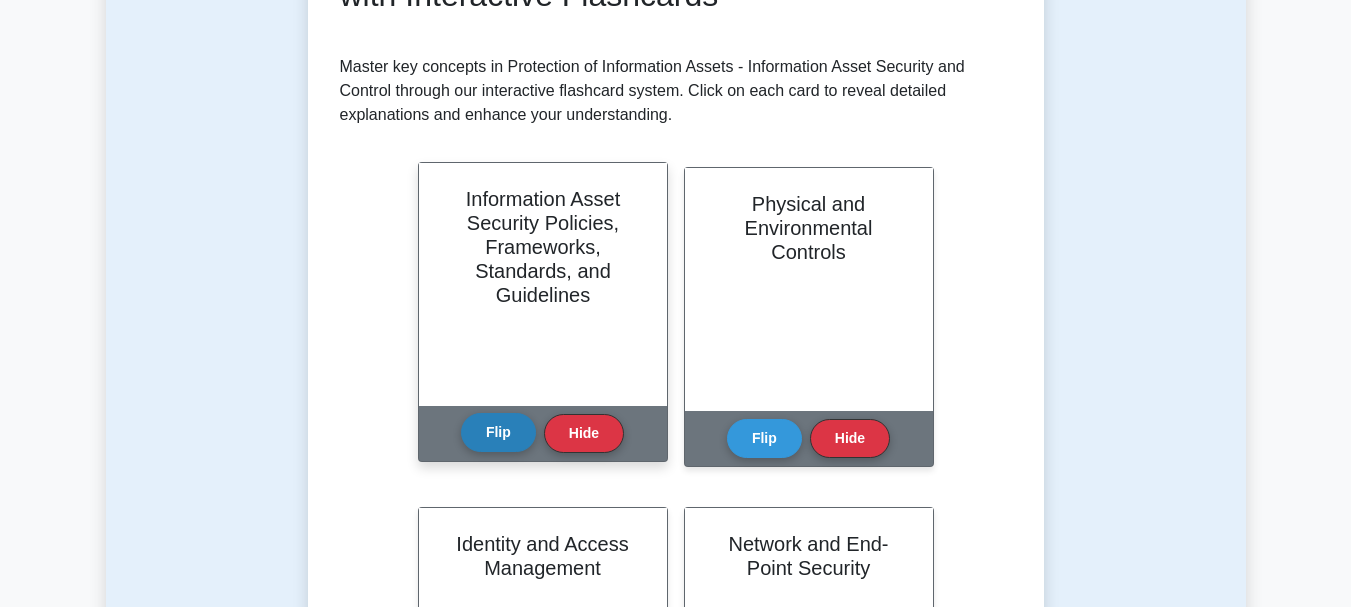 click on "Flip" at bounding box center [498, 432] 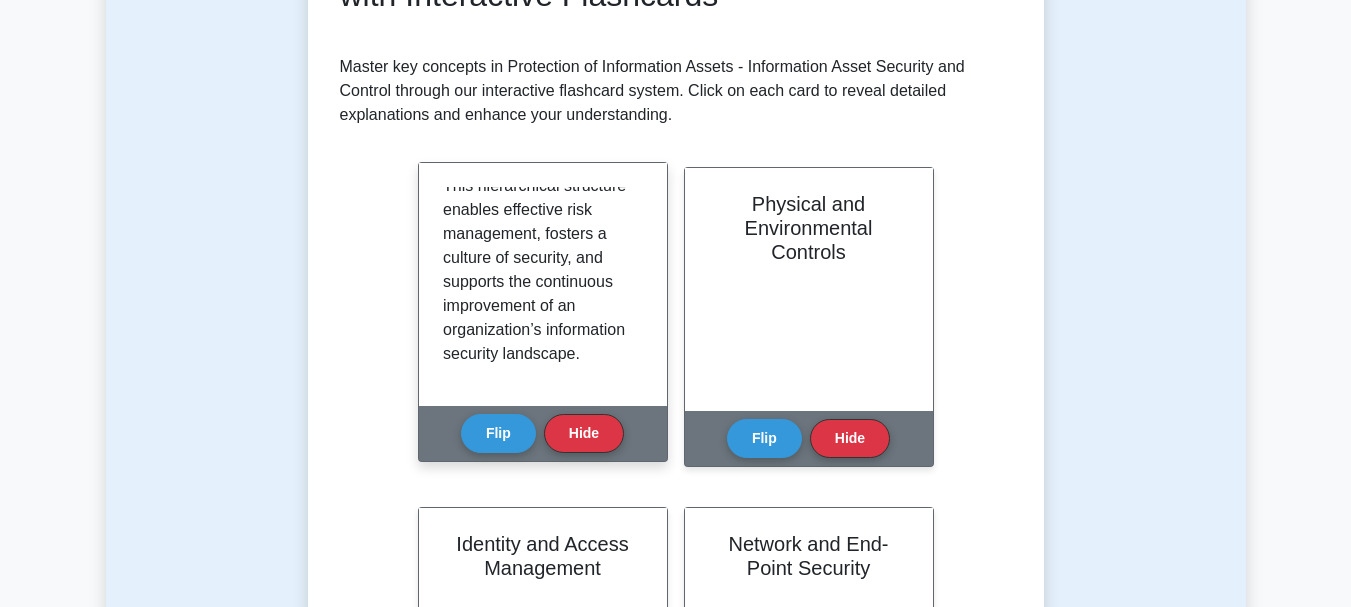 scroll, scrollTop: 2605, scrollLeft: 0, axis: vertical 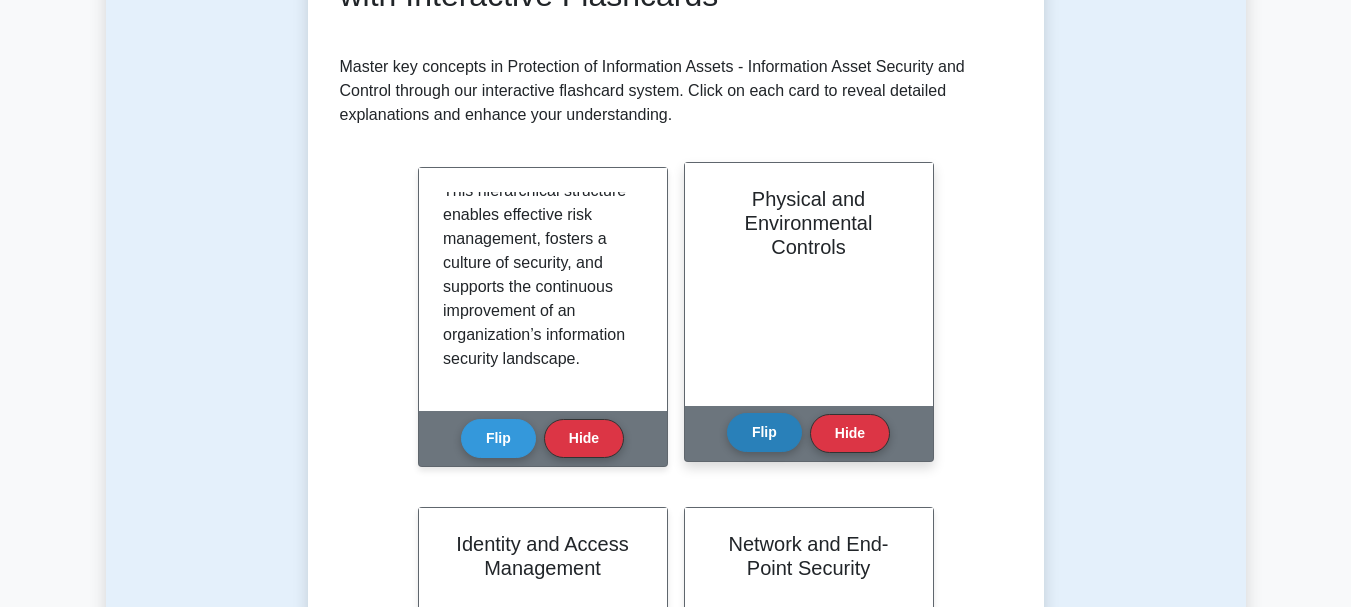 click on "Flip" at bounding box center [764, 432] 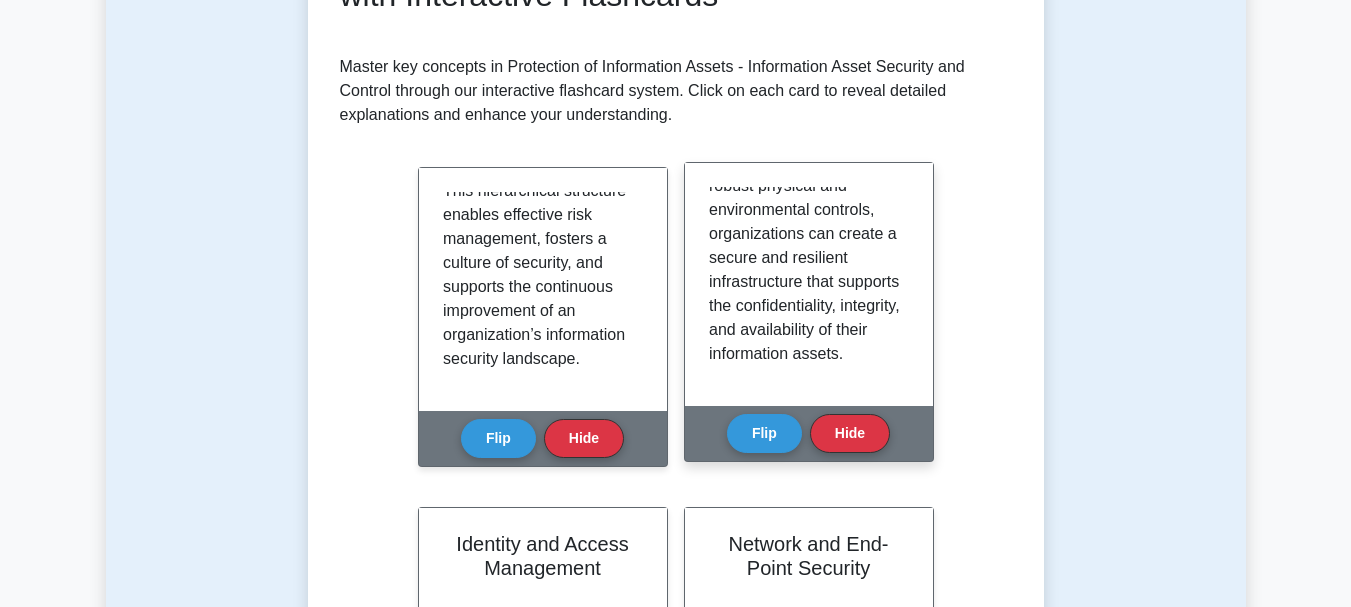 scroll, scrollTop: 2245, scrollLeft: 0, axis: vertical 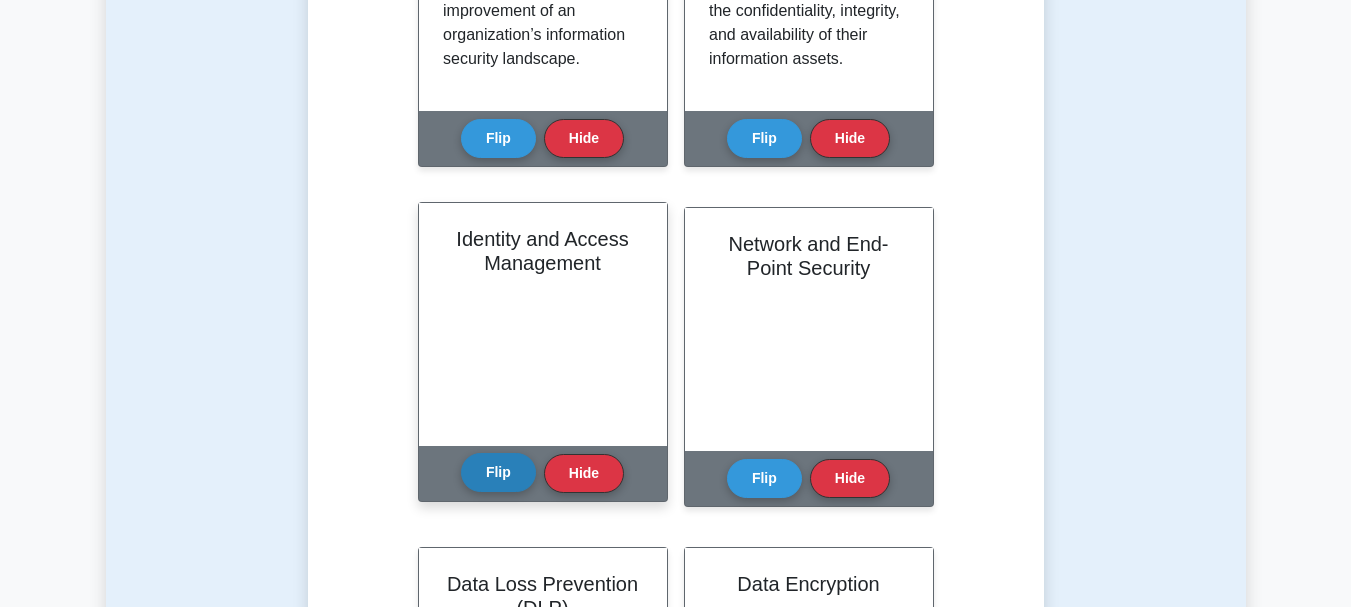 click on "Flip" at bounding box center (498, 472) 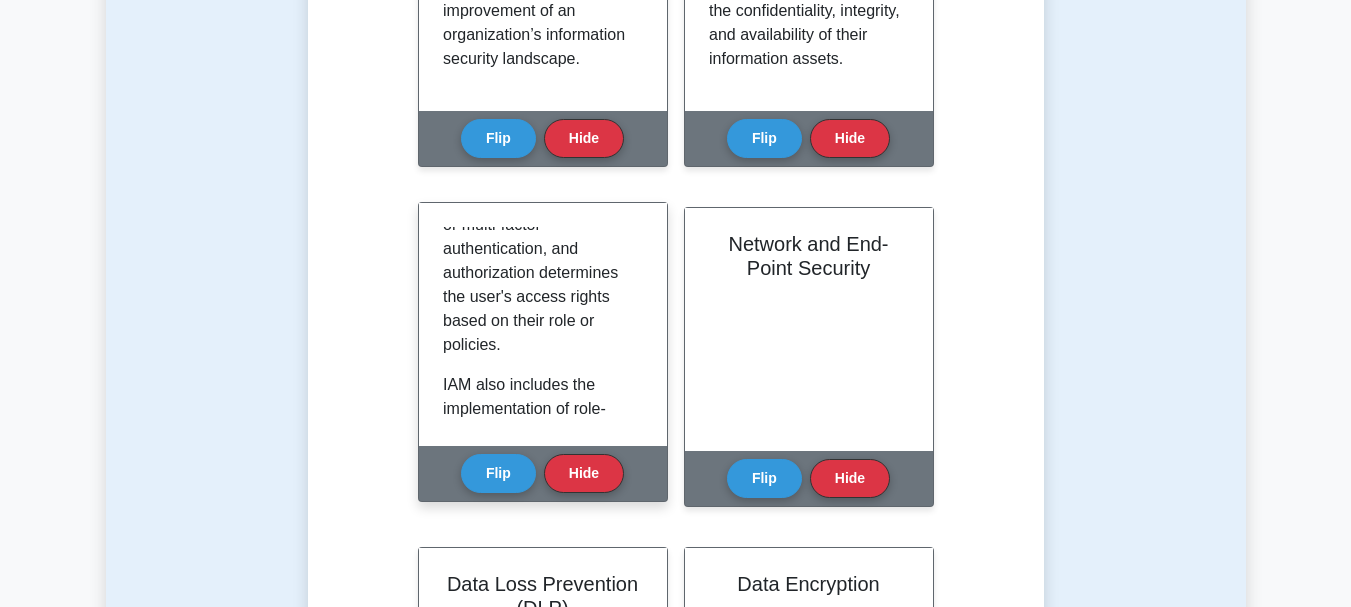 scroll, scrollTop: 1300, scrollLeft: 0, axis: vertical 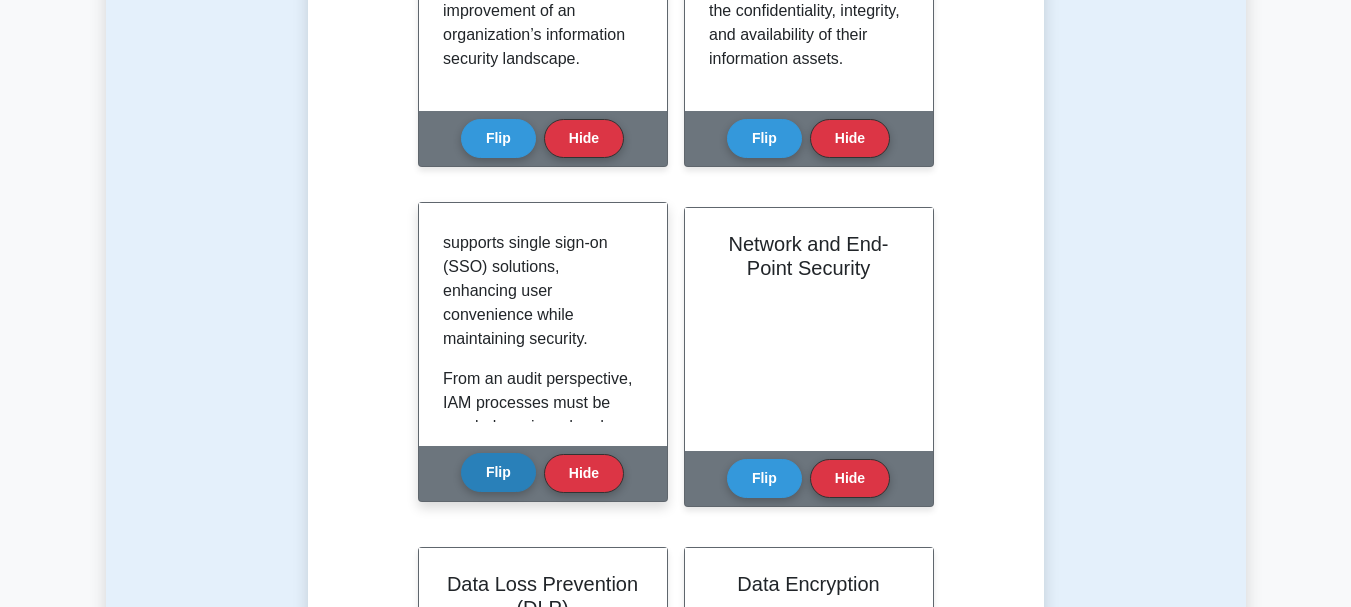 click on "Flip" at bounding box center [498, 472] 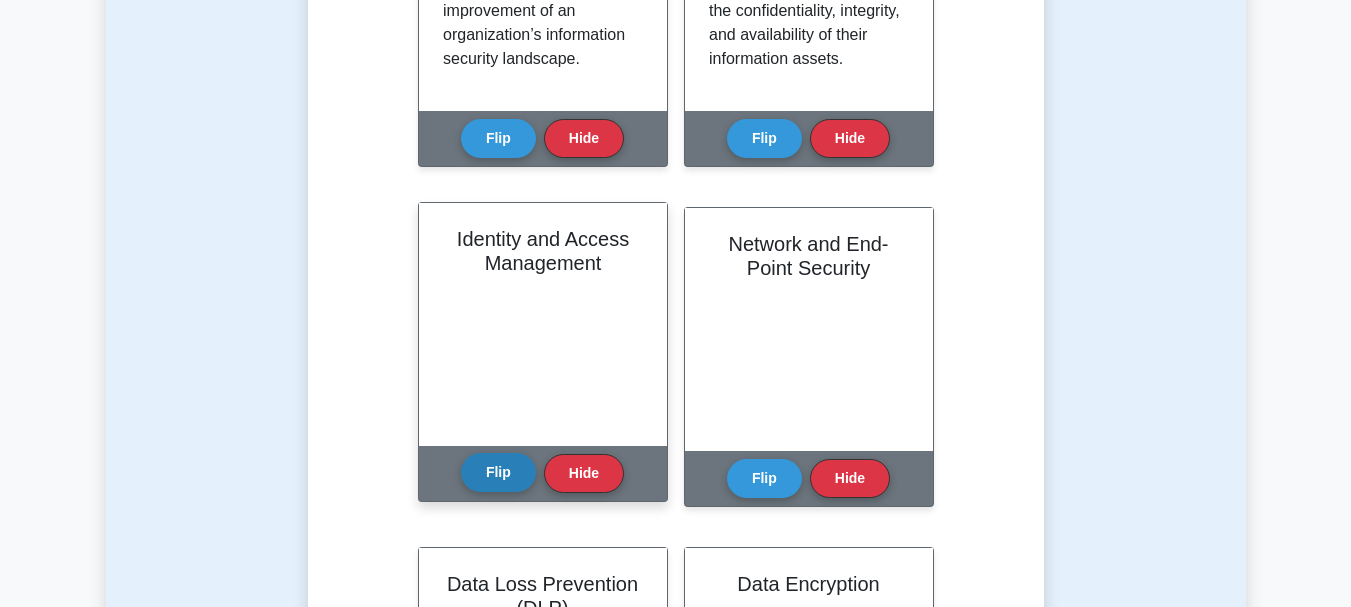 click on "Flip" at bounding box center (498, 472) 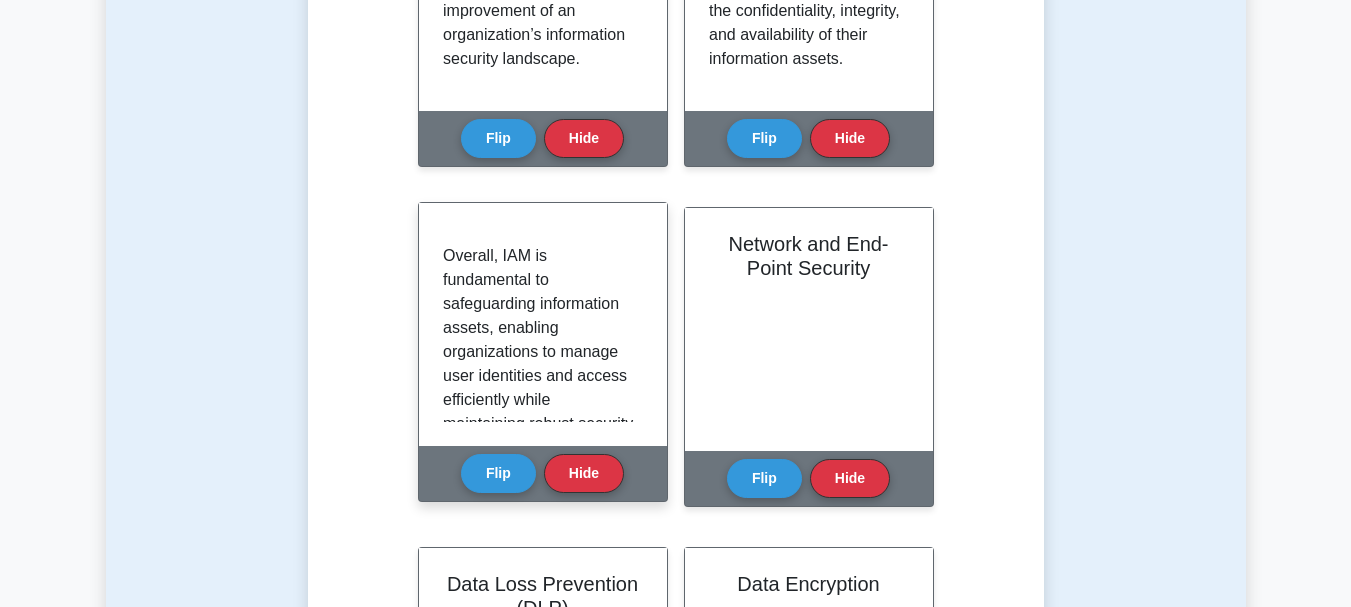 scroll, scrollTop: 2200, scrollLeft: 0, axis: vertical 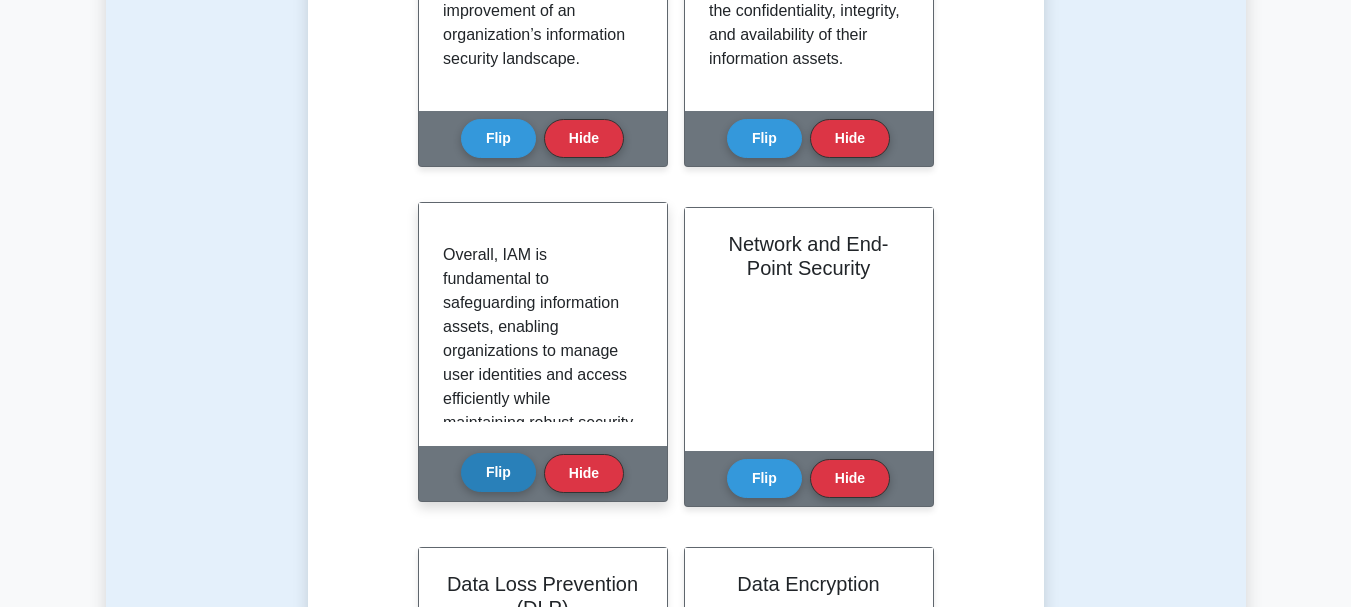 click on "Flip" at bounding box center [498, 472] 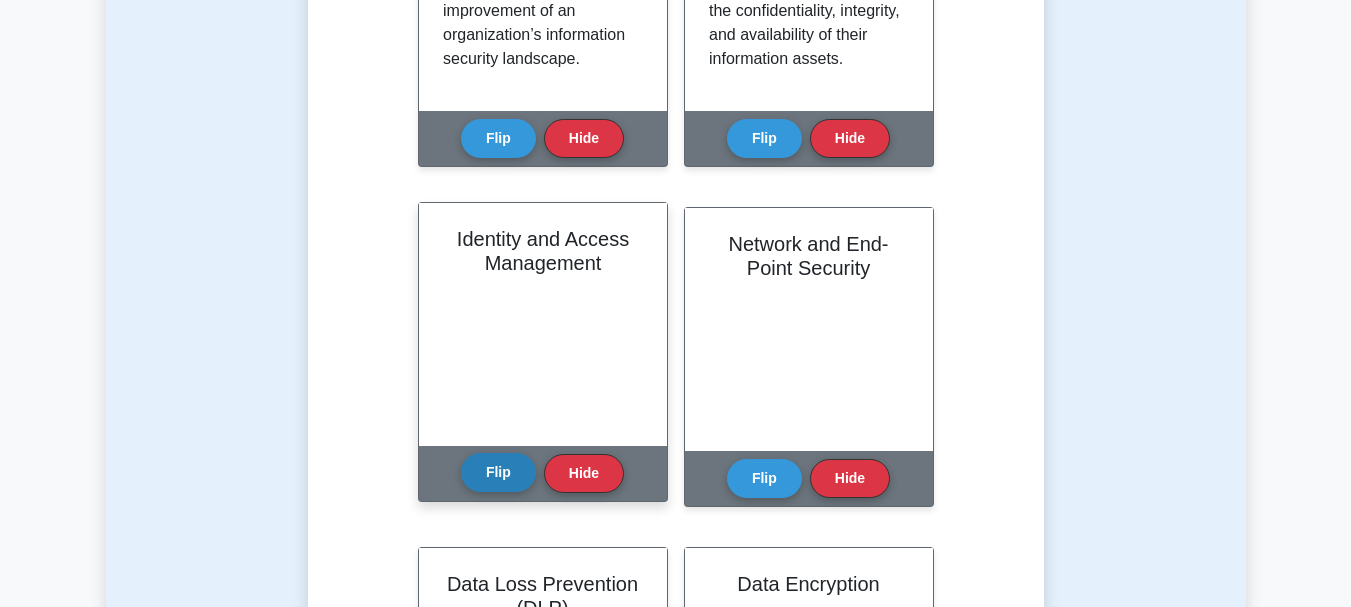 click on "Flip" at bounding box center [498, 472] 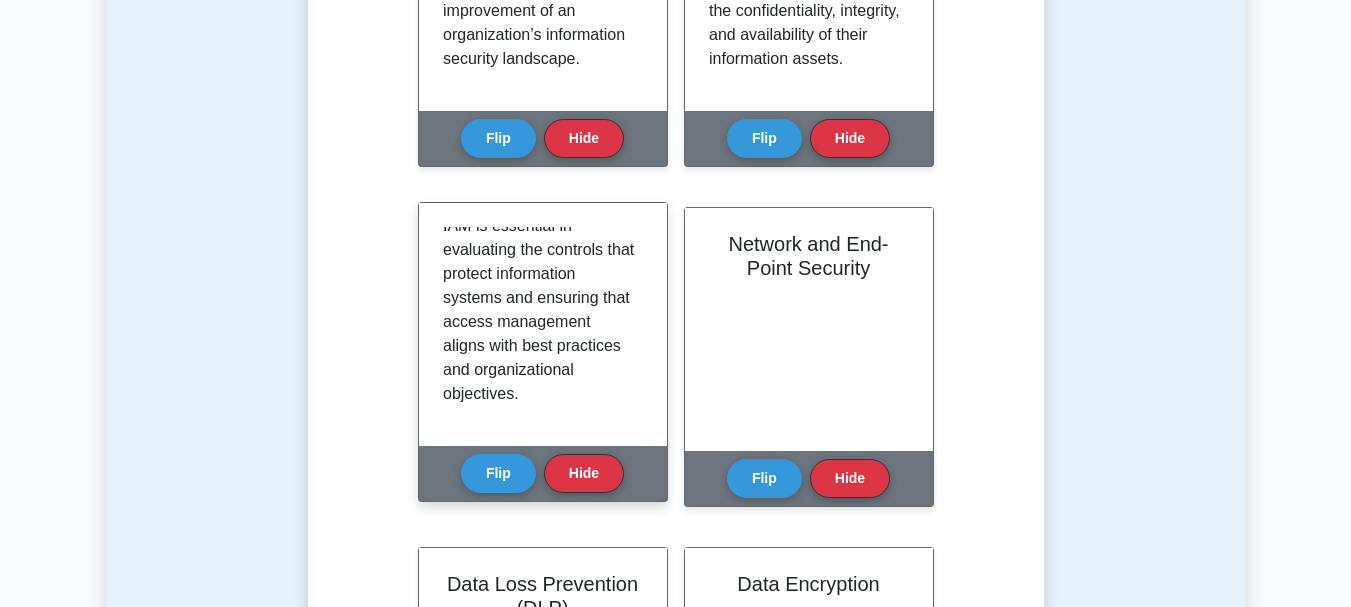 scroll, scrollTop: 2541, scrollLeft: 0, axis: vertical 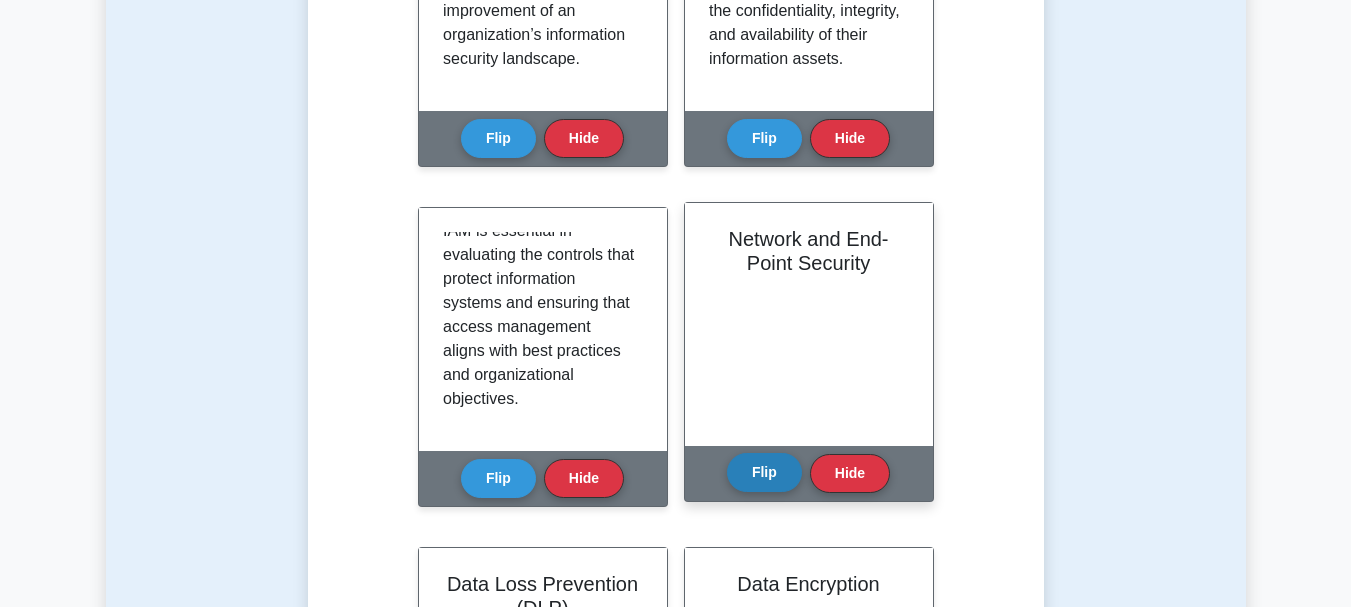 click on "Flip" at bounding box center (764, 472) 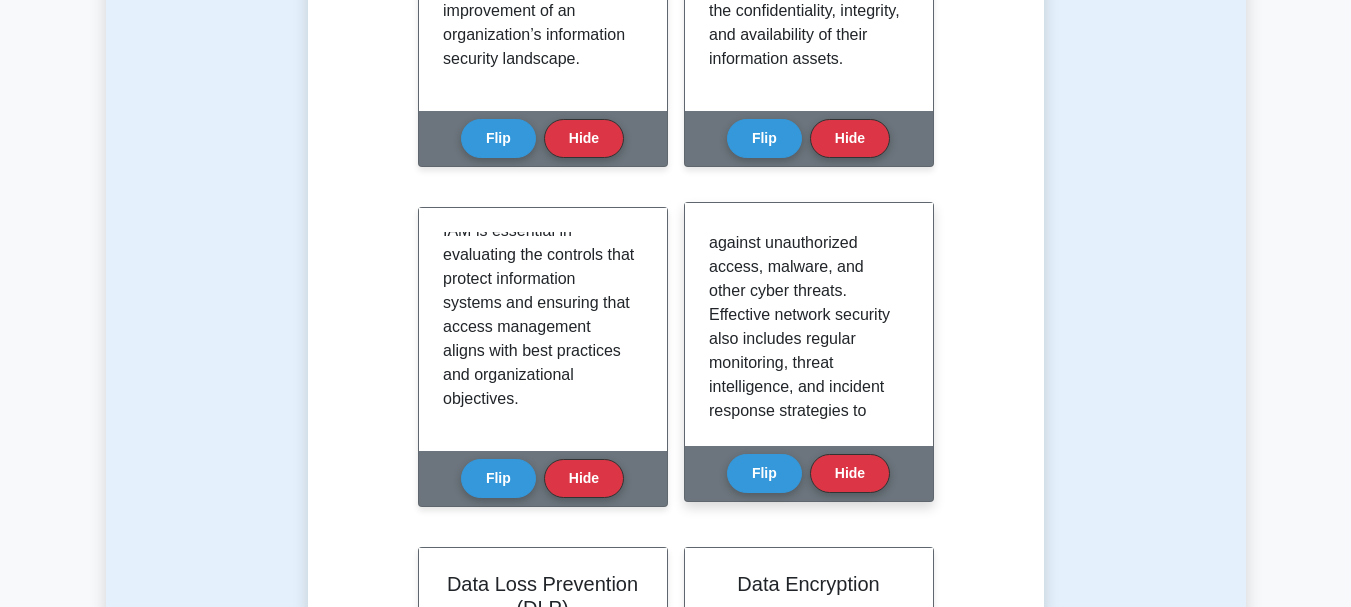scroll, scrollTop: 600, scrollLeft: 0, axis: vertical 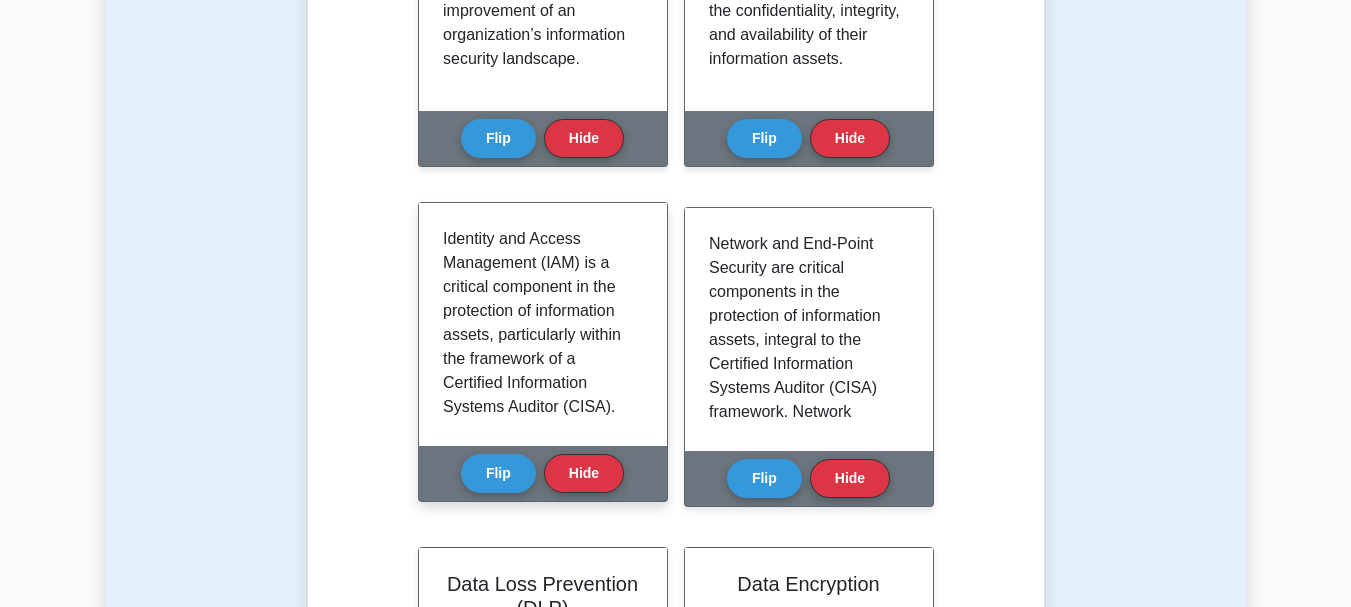 drag, startPoint x: 644, startPoint y: 239, endPoint x: 738, endPoint y: 217, distance: 96.540146 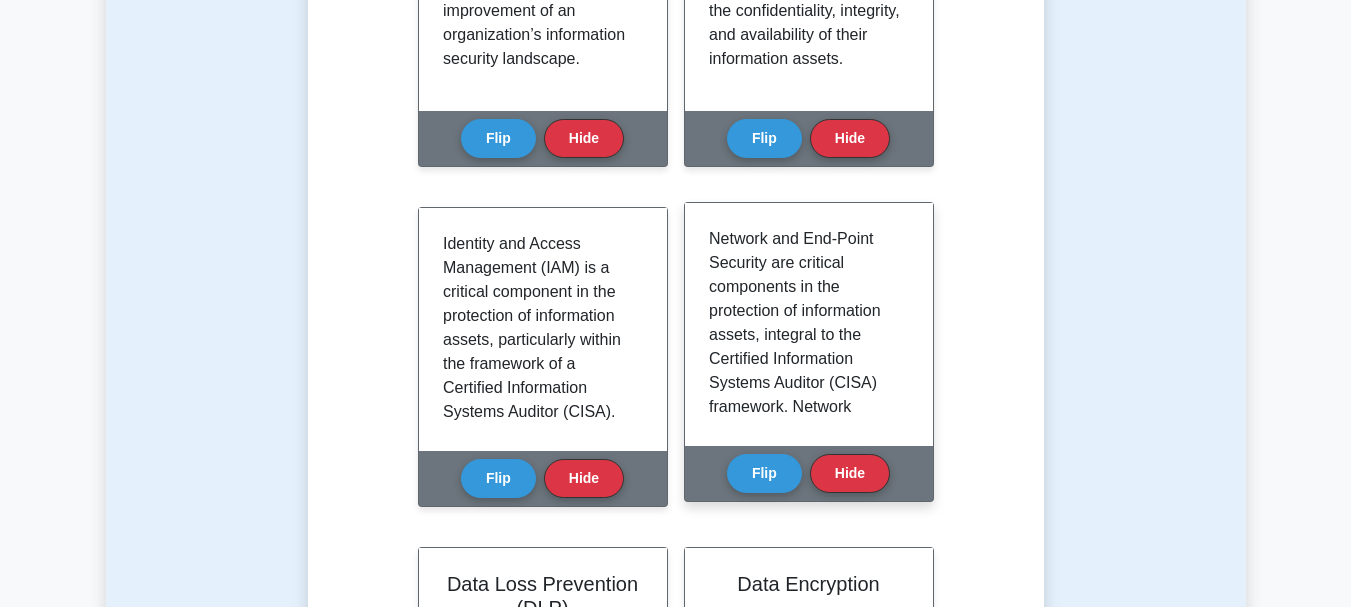 click on "Identity and Access Management (IAM) is a critical component in the protection of information assets, particularly within the framework of a Certified Information Systems Auditor (CISA). IAM encompasses the policies, processes, and technologies used to manage and secure digital identities and control user access to critical information systems and resources.
IAM also includes the implementation of role-based access control (RBAC), which assigns permissions to roles rather than individuals, facilitating easier management and ensuring that users have the minimum necessary access (principle of least privilege). Additionally, IAM supports single sign-on (SSO) solutions, enhancing user convenience while maintaining security." at bounding box center (543, 329) 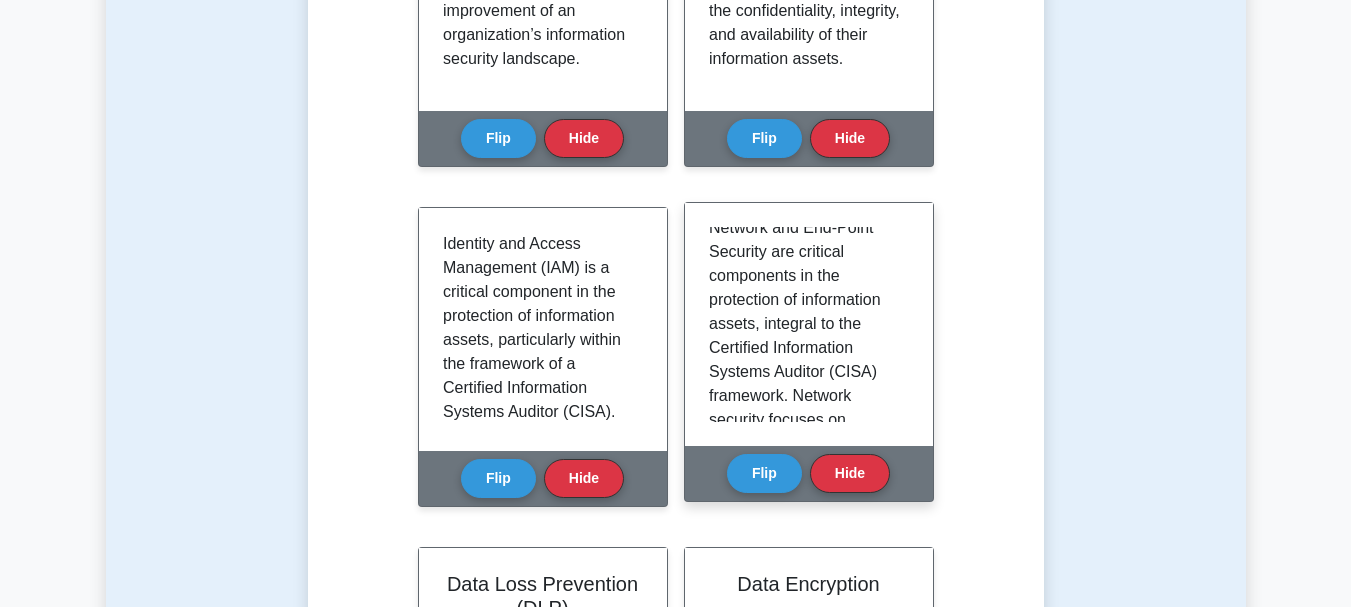 scroll, scrollTop: 0, scrollLeft: 0, axis: both 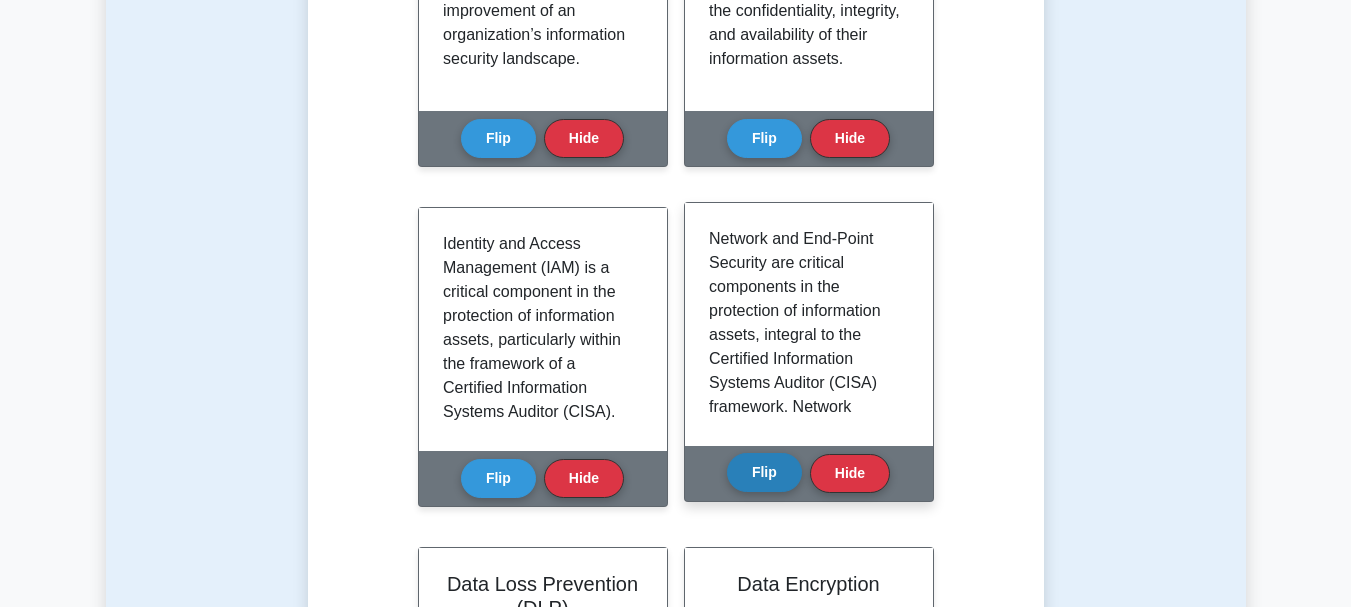 click on "Flip" at bounding box center [764, 472] 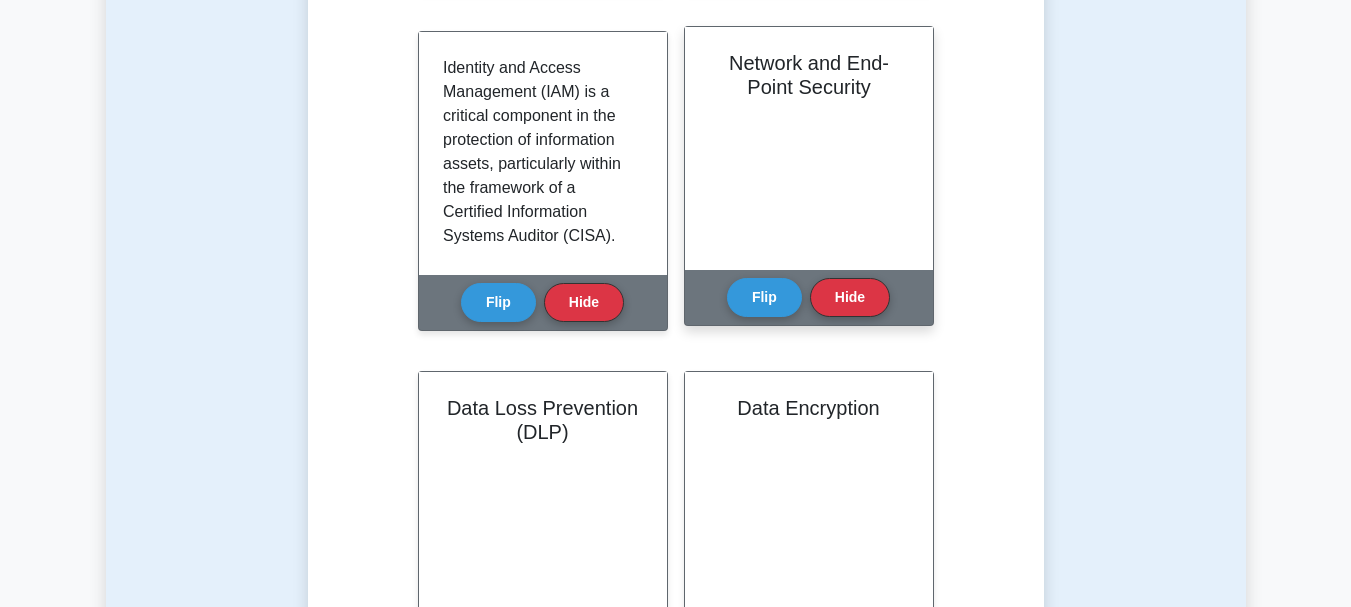 scroll, scrollTop: 1100, scrollLeft: 0, axis: vertical 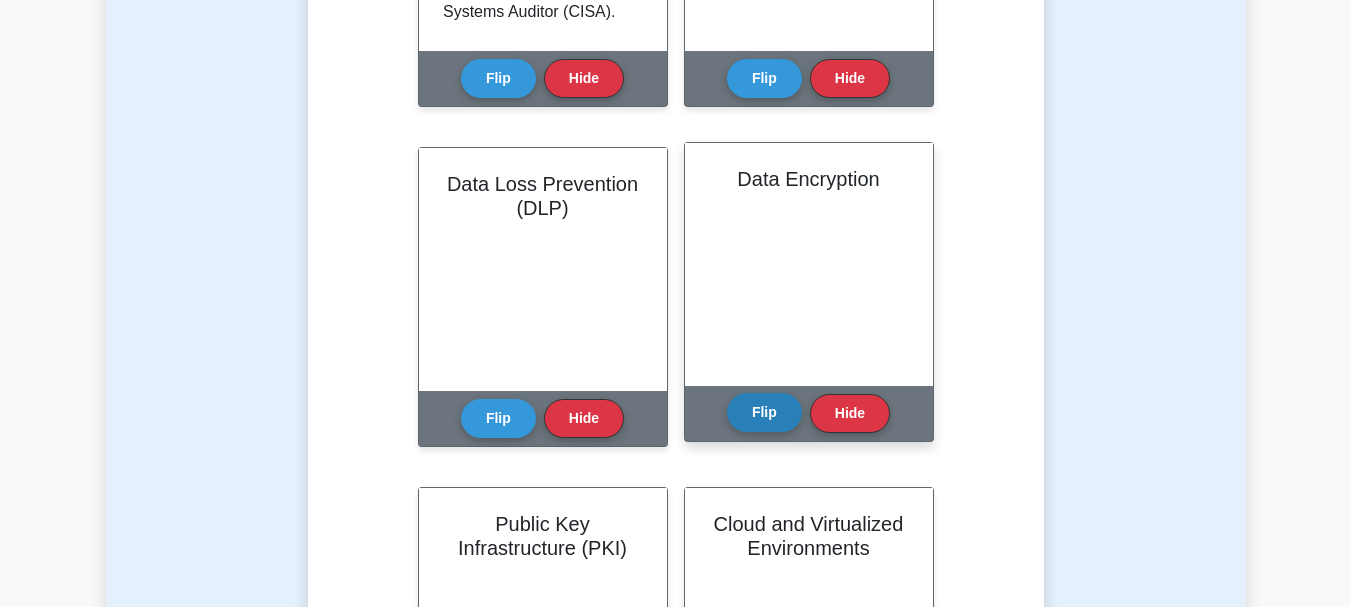 click on "Flip" at bounding box center (764, 412) 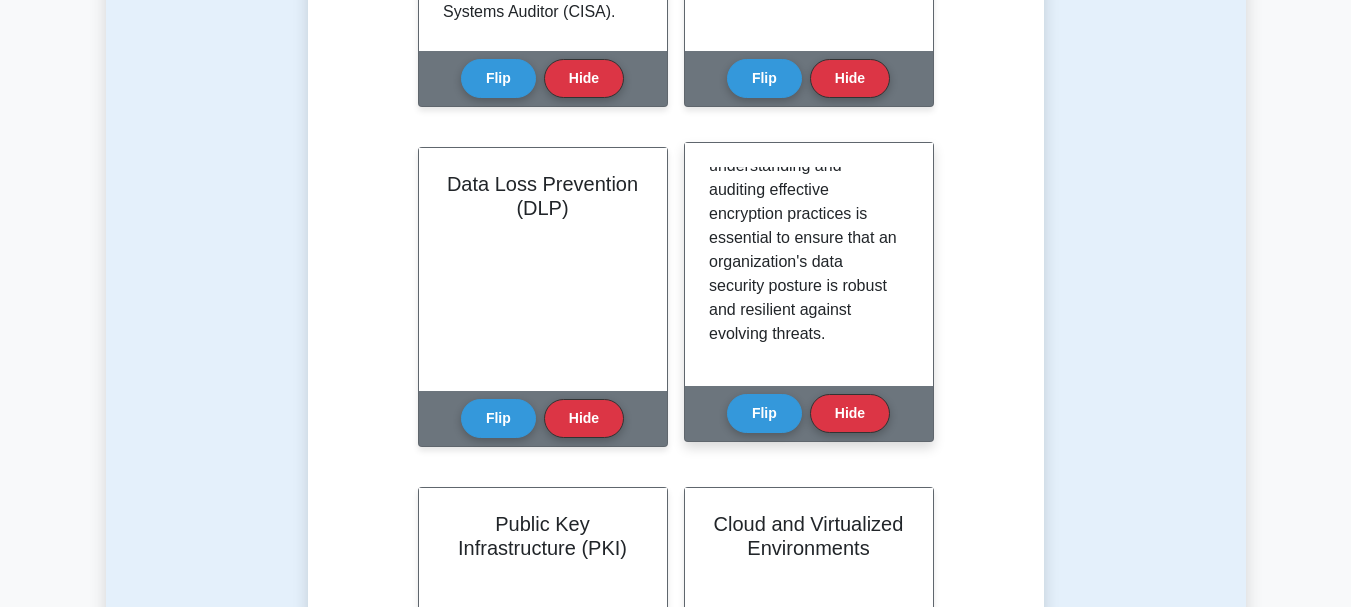 scroll, scrollTop: 2525, scrollLeft: 0, axis: vertical 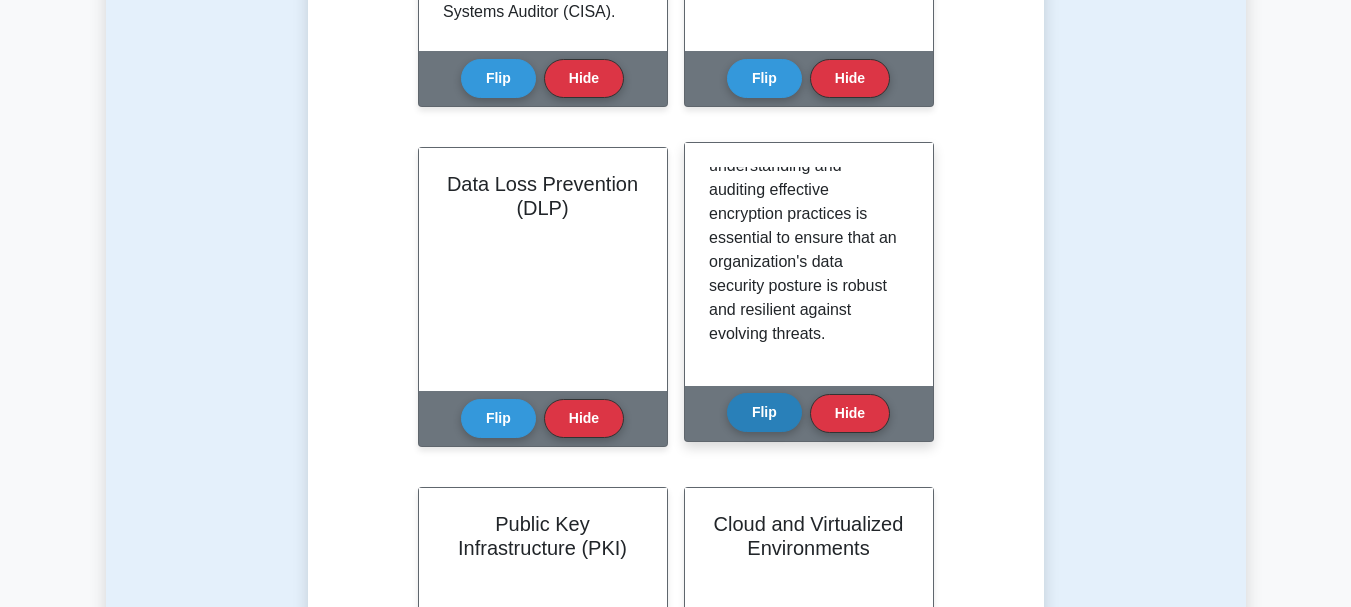 click on "Flip" at bounding box center (764, 412) 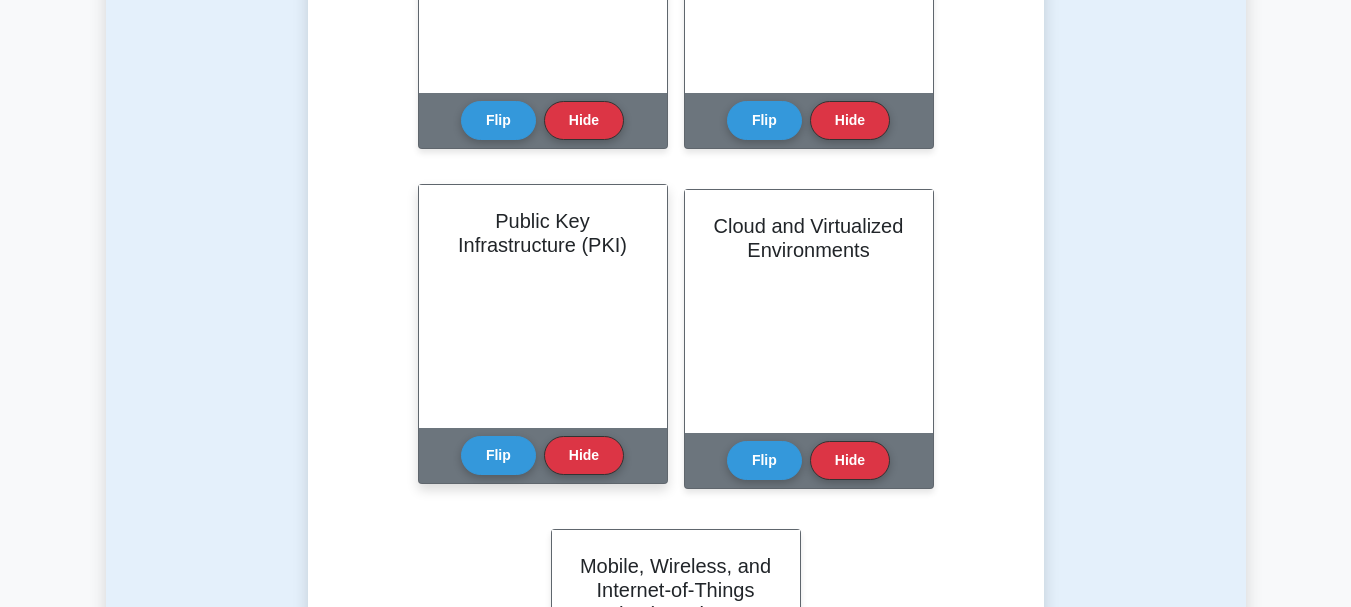 scroll, scrollTop: 1400, scrollLeft: 0, axis: vertical 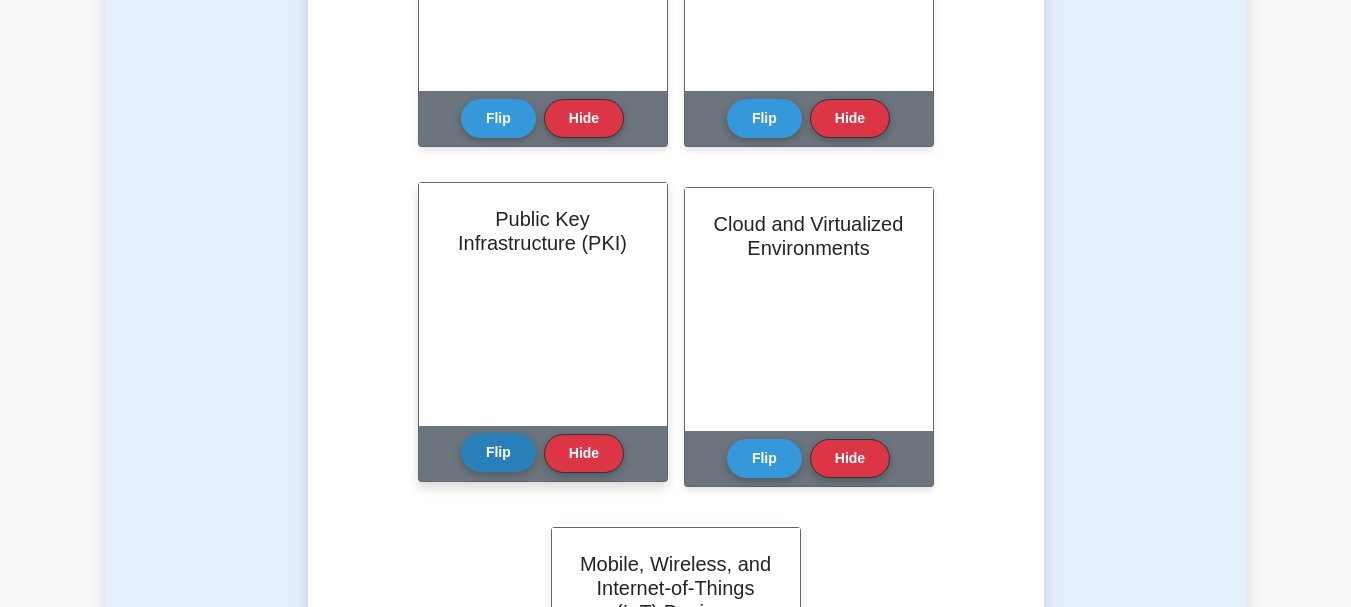 click on "Flip" at bounding box center (498, 452) 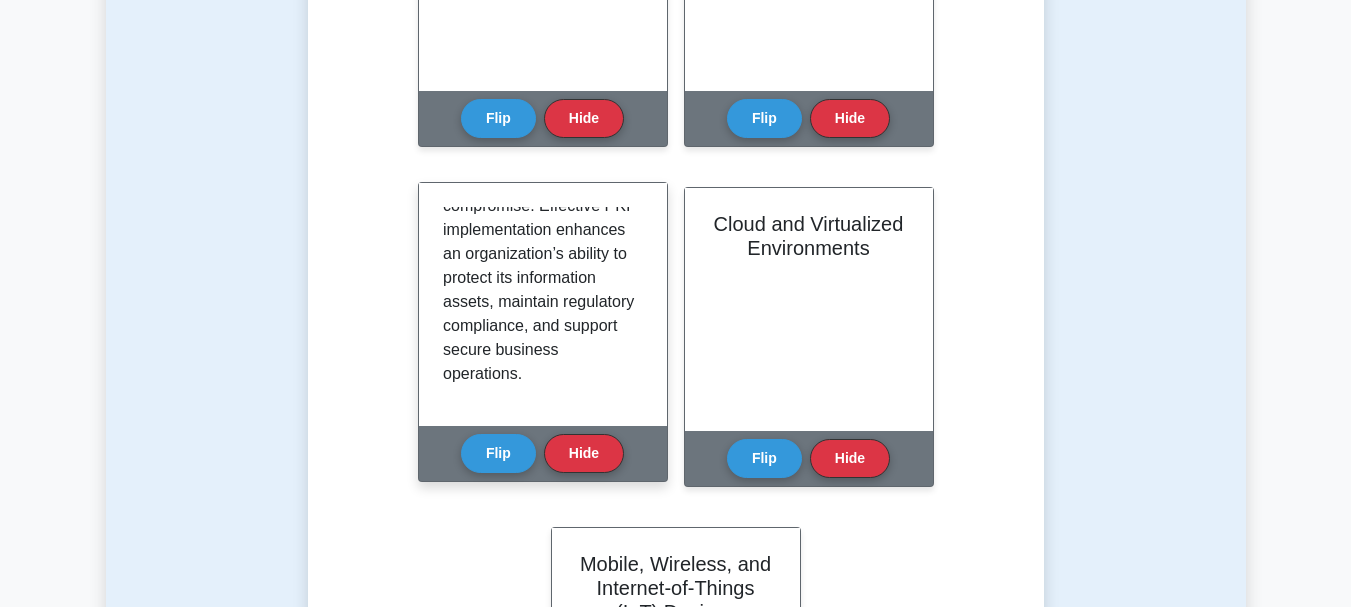 scroll, scrollTop: 2365, scrollLeft: 0, axis: vertical 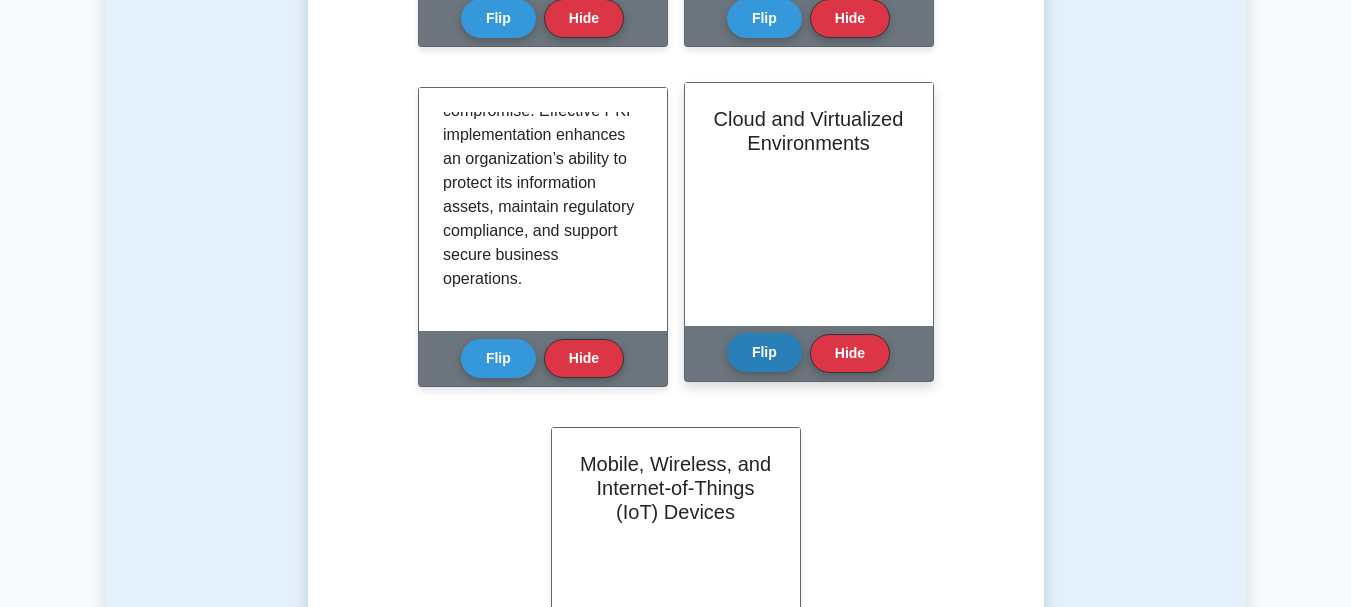 click on "Flip" at bounding box center [764, 352] 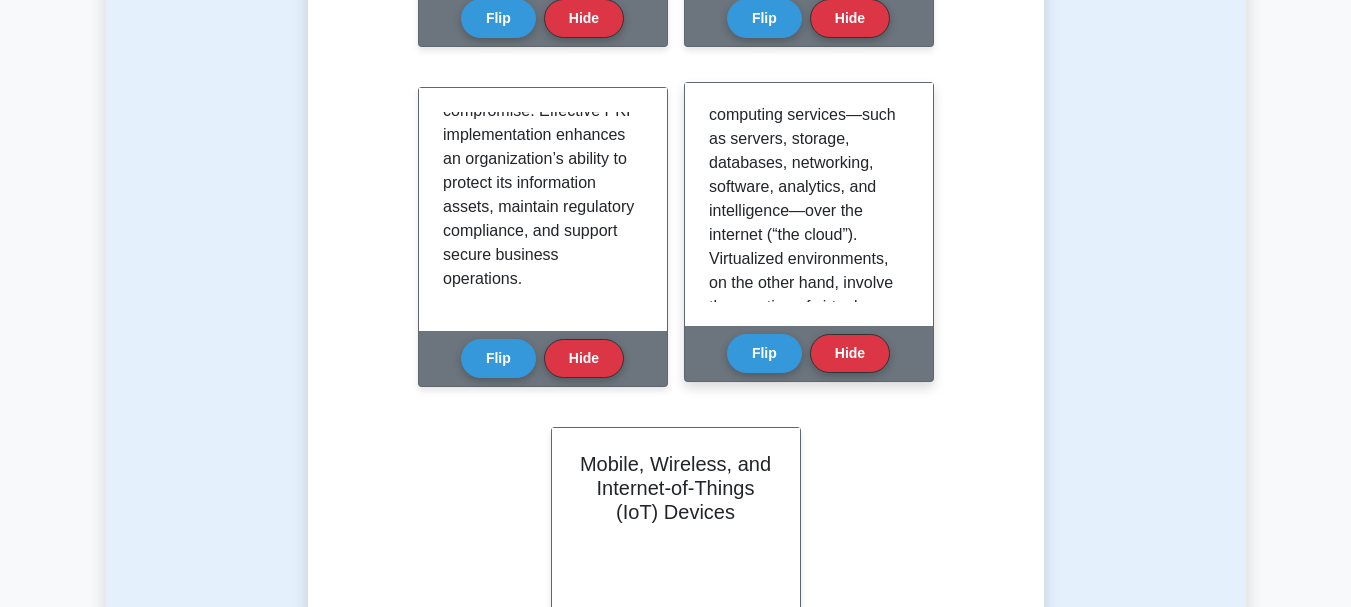 scroll, scrollTop: 400, scrollLeft: 0, axis: vertical 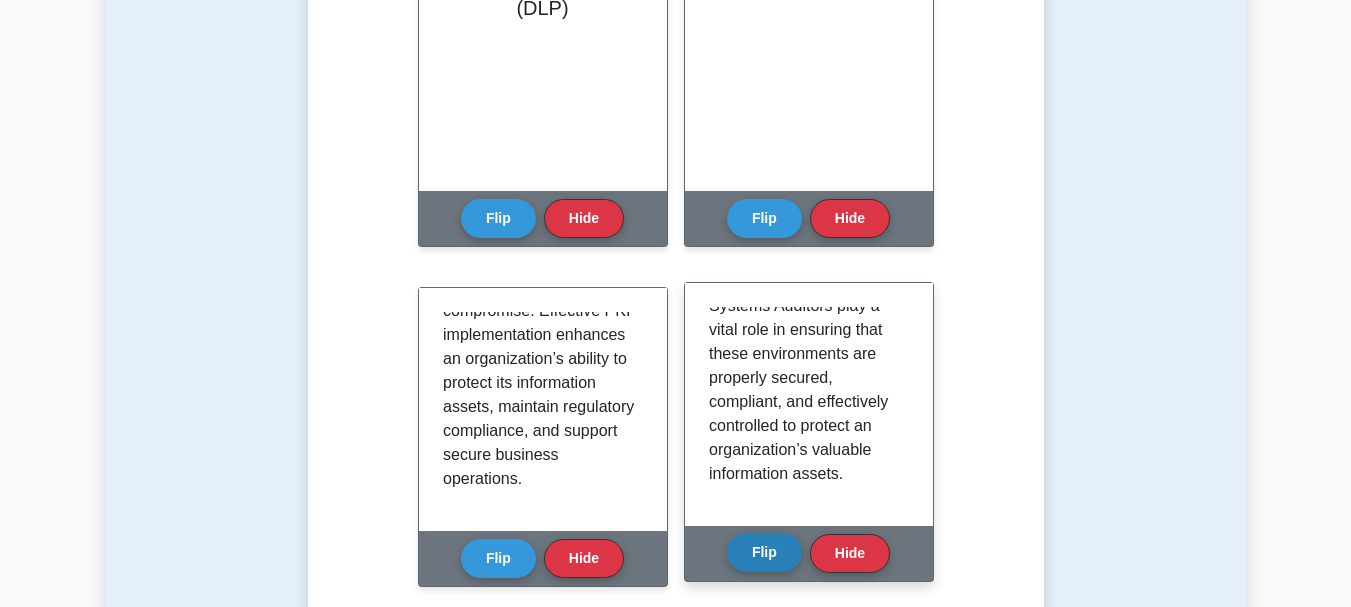 click on "Flip" at bounding box center (764, 552) 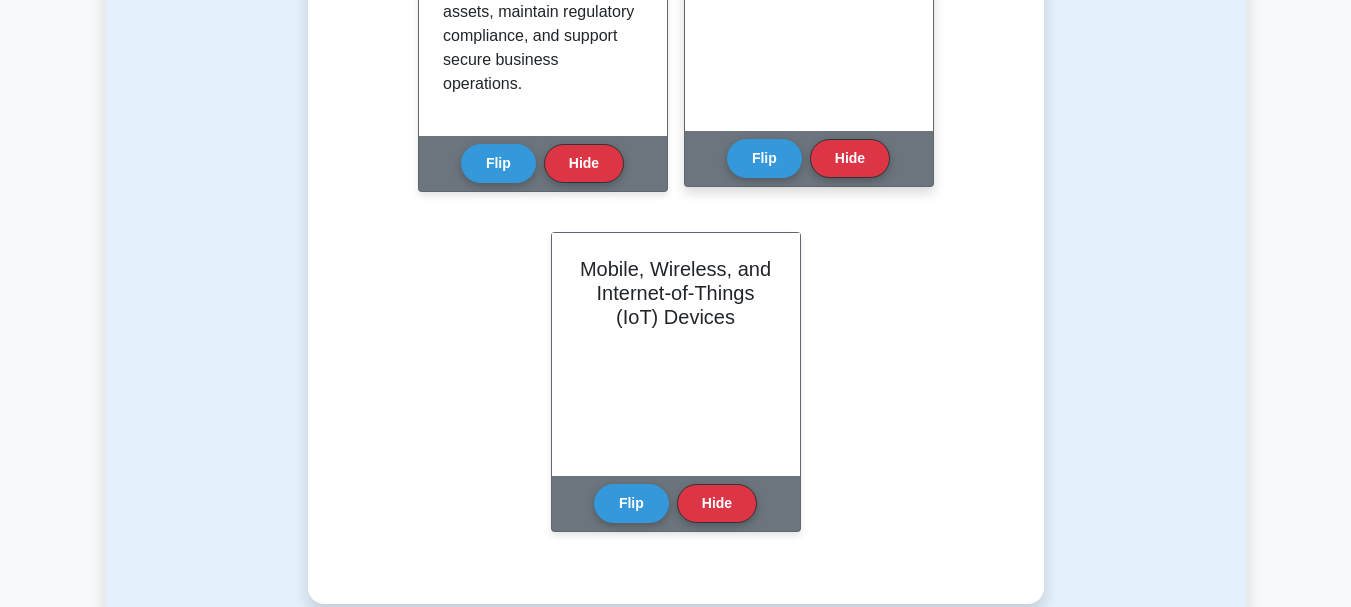scroll, scrollTop: 1700, scrollLeft: 0, axis: vertical 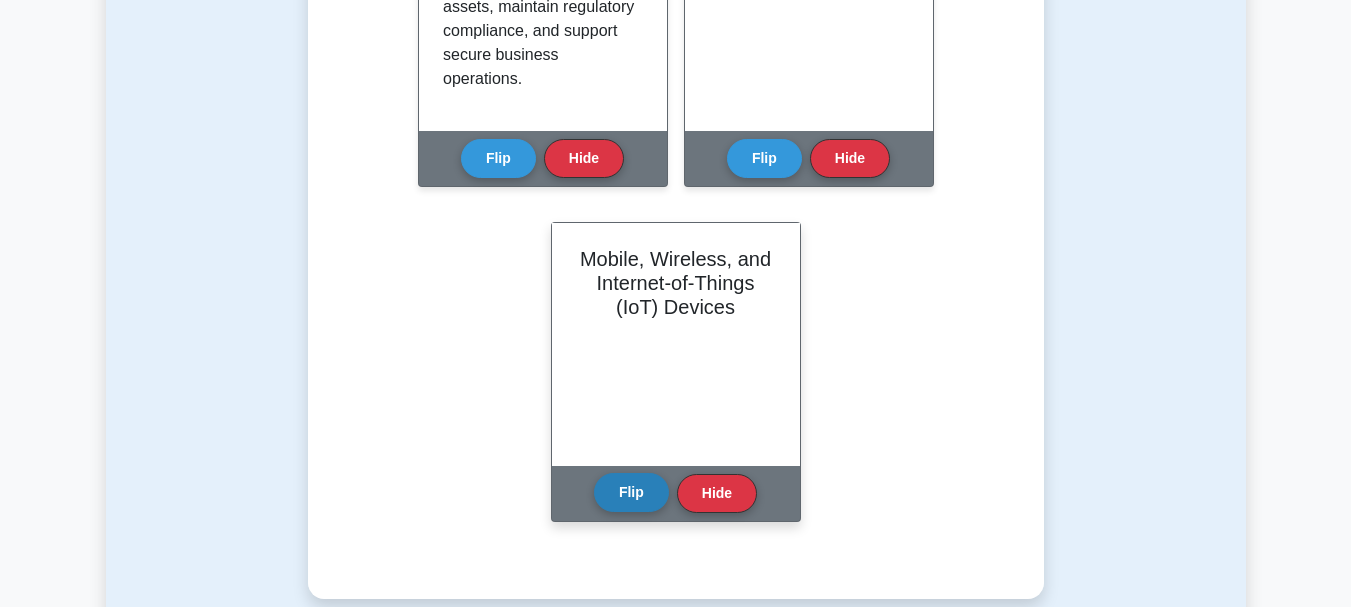 click on "Flip" at bounding box center (631, 492) 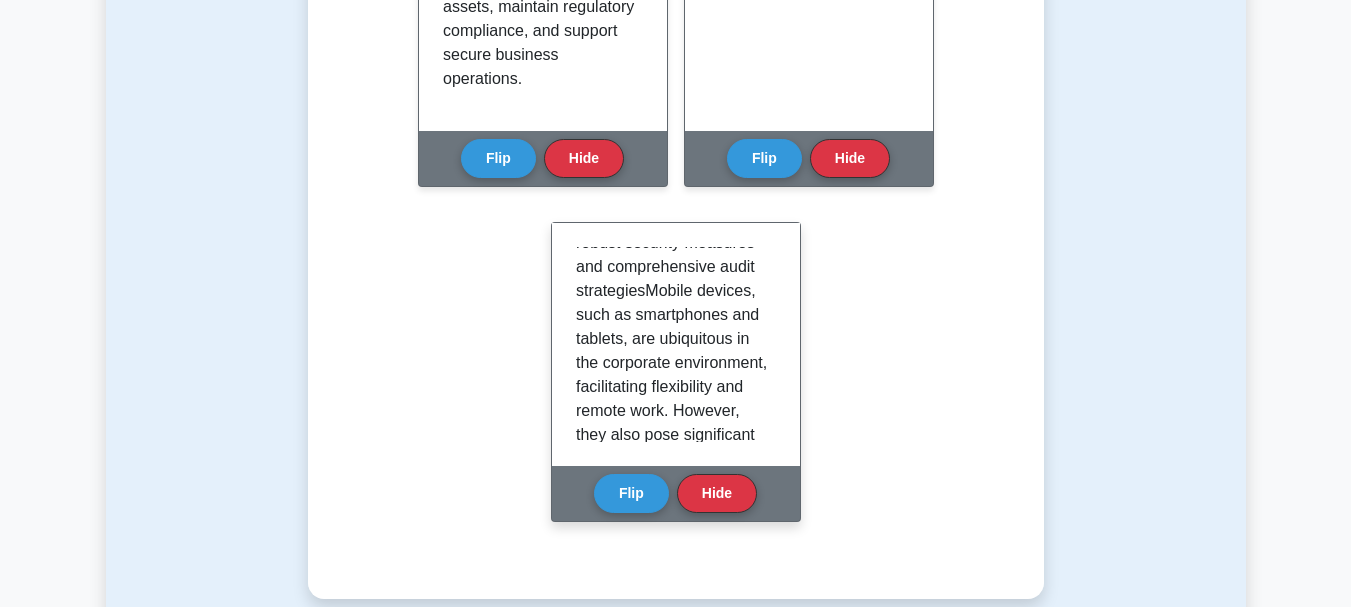 scroll, scrollTop: 500, scrollLeft: 0, axis: vertical 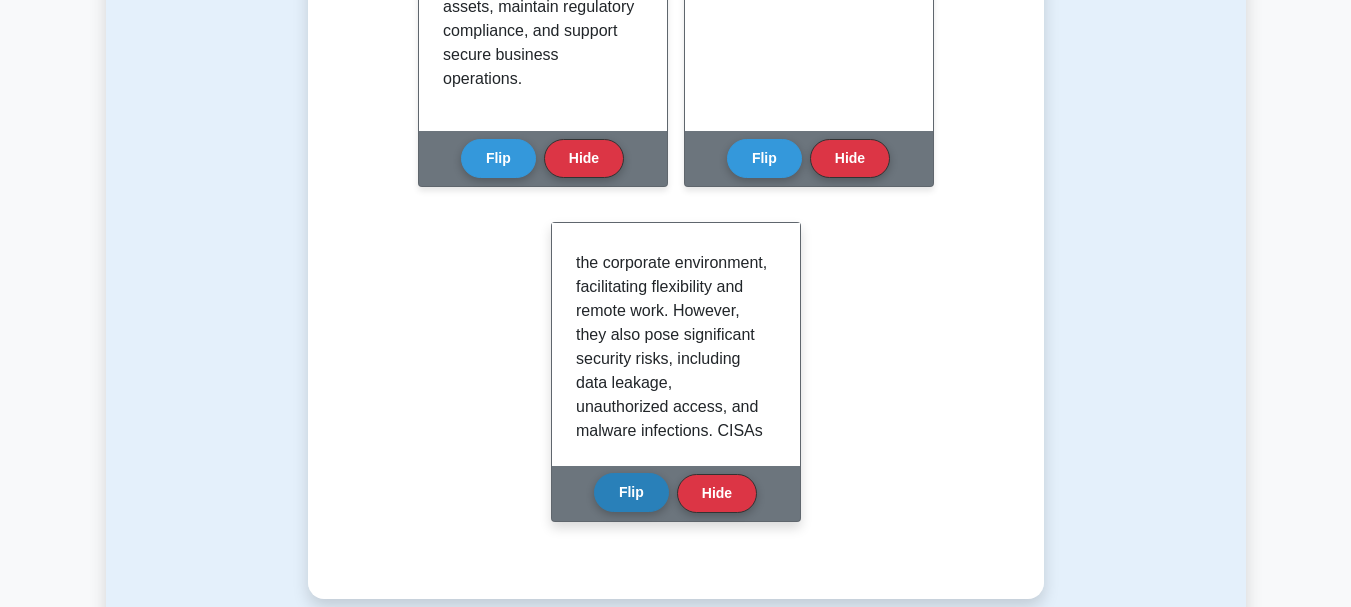 click on "Flip" at bounding box center (631, 492) 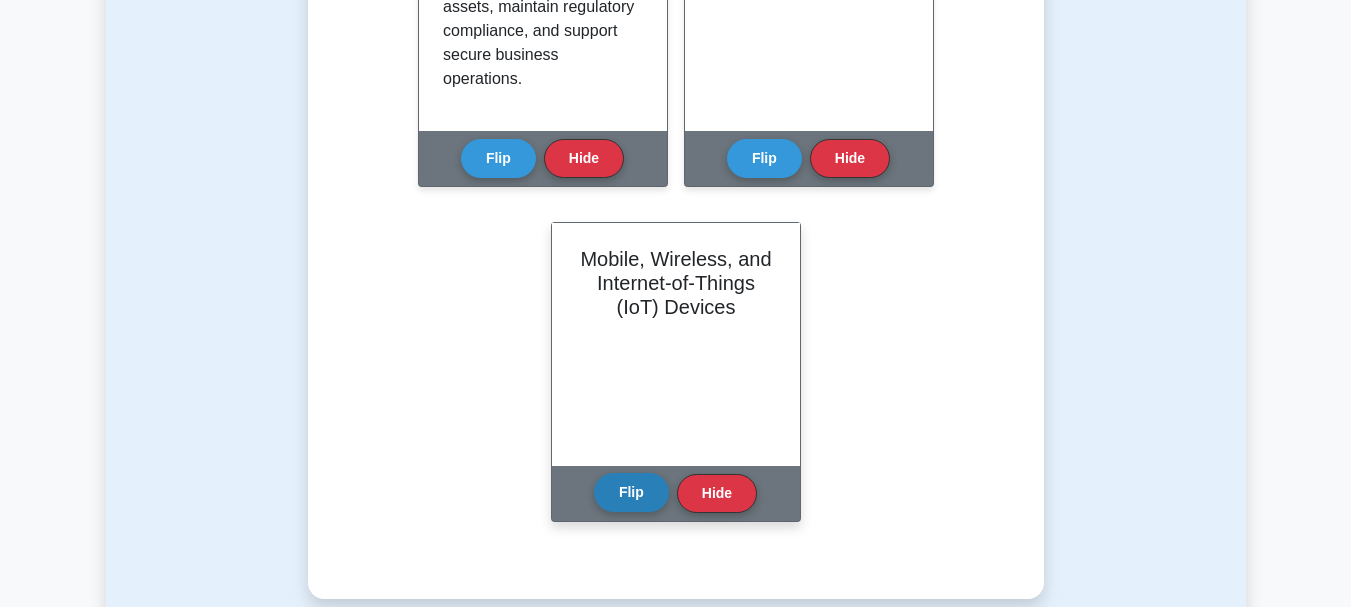 click on "Flip" at bounding box center [631, 492] 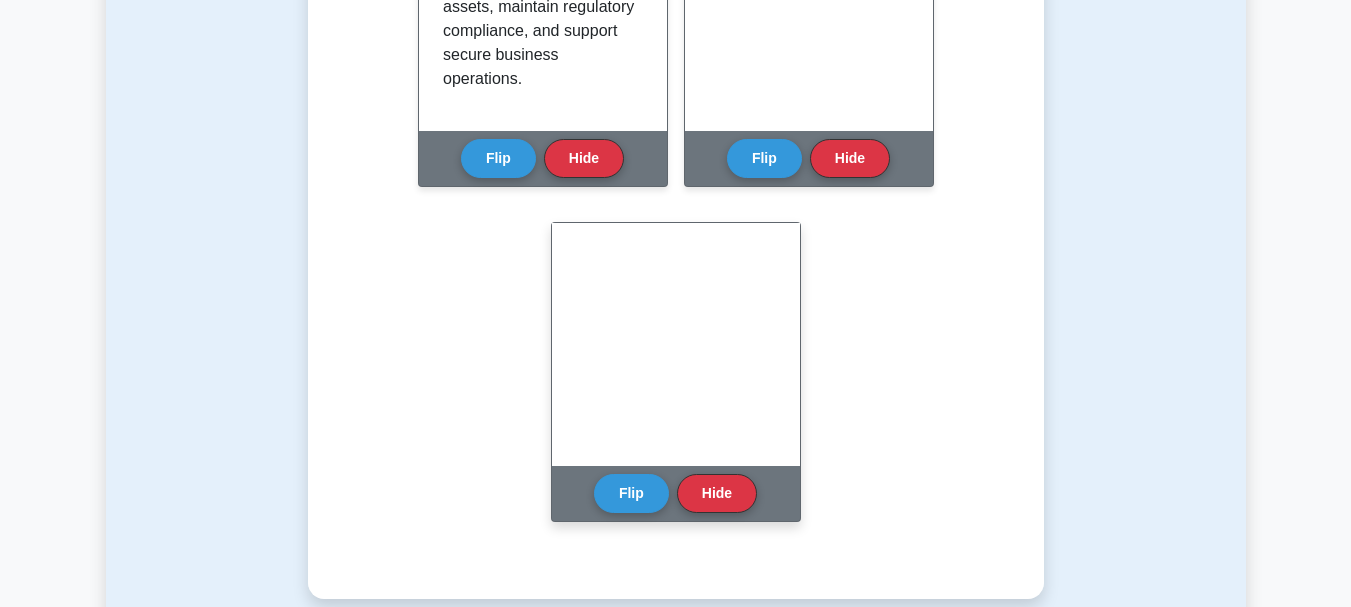 scroll, scrollTop: 2629, scrollLeft: 0, axis: vertical 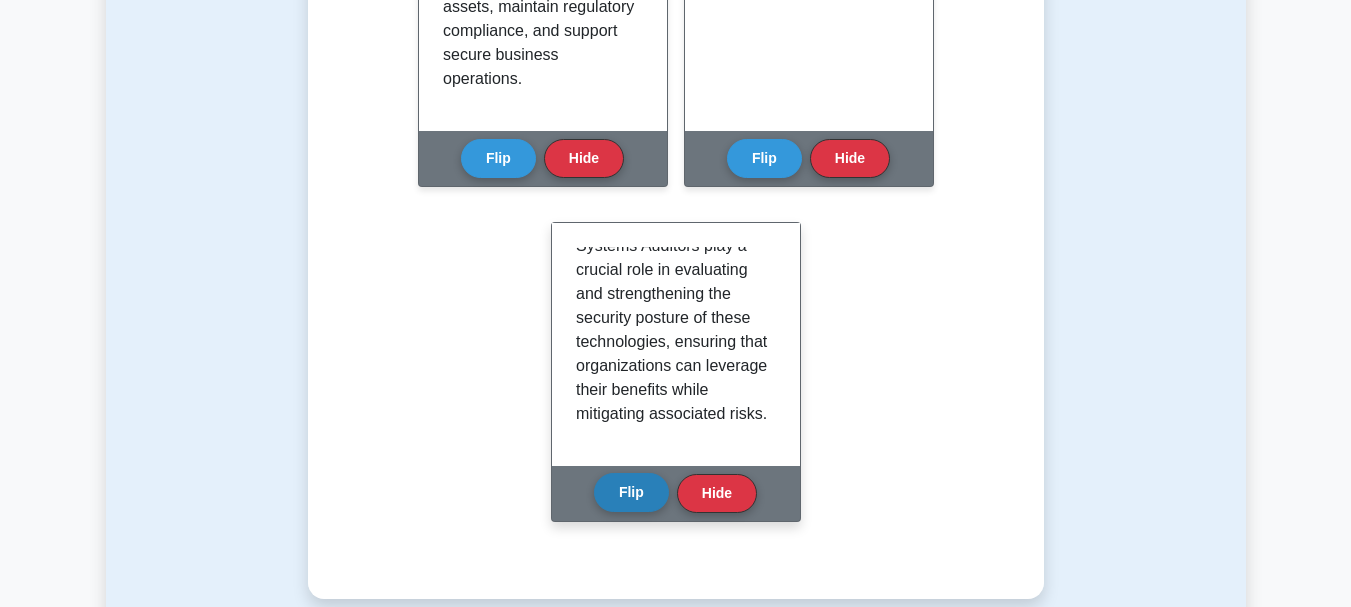 click on "Flip" at bounding box center (631, 492) 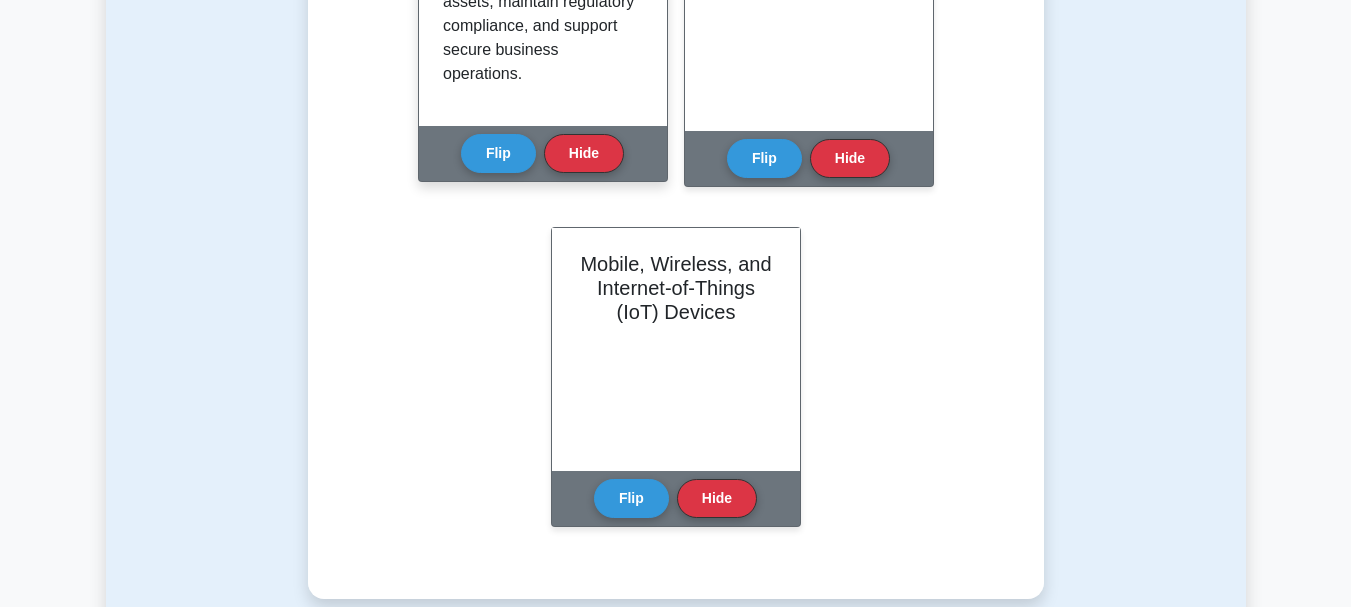 drag, startPoint x: 770, startPoint y: 151, endPoint x: 636, endPoint y: 151, distance: 134 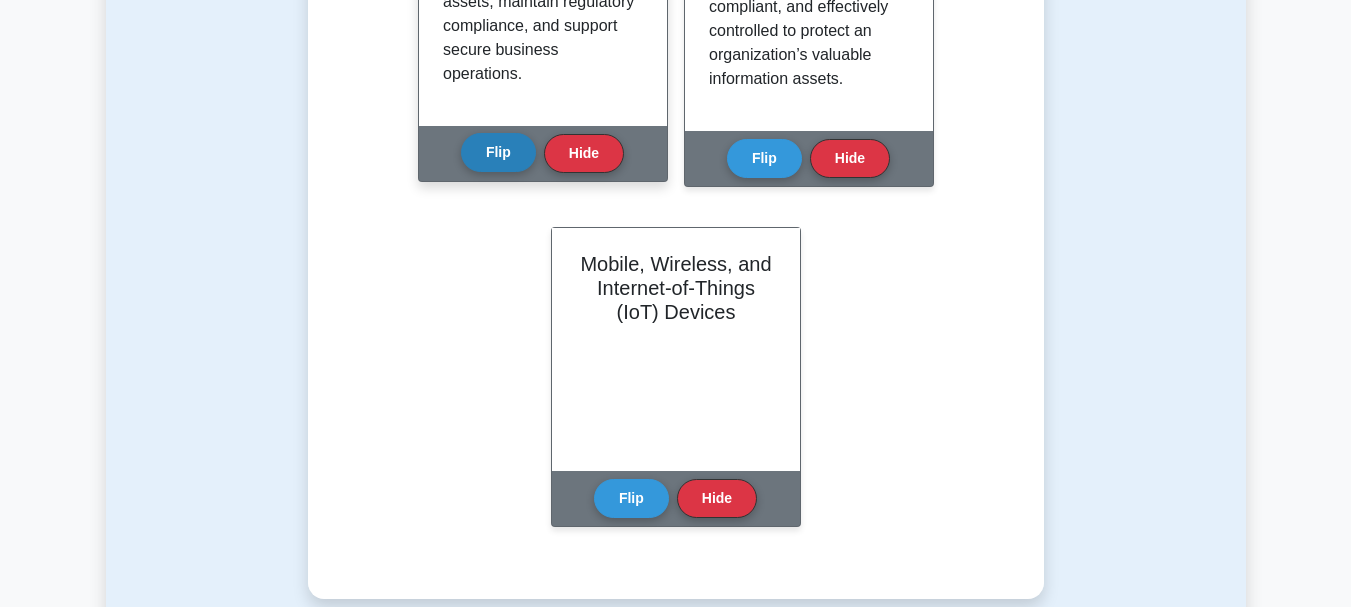 click on "Flip" at bounding box center (498, 152) 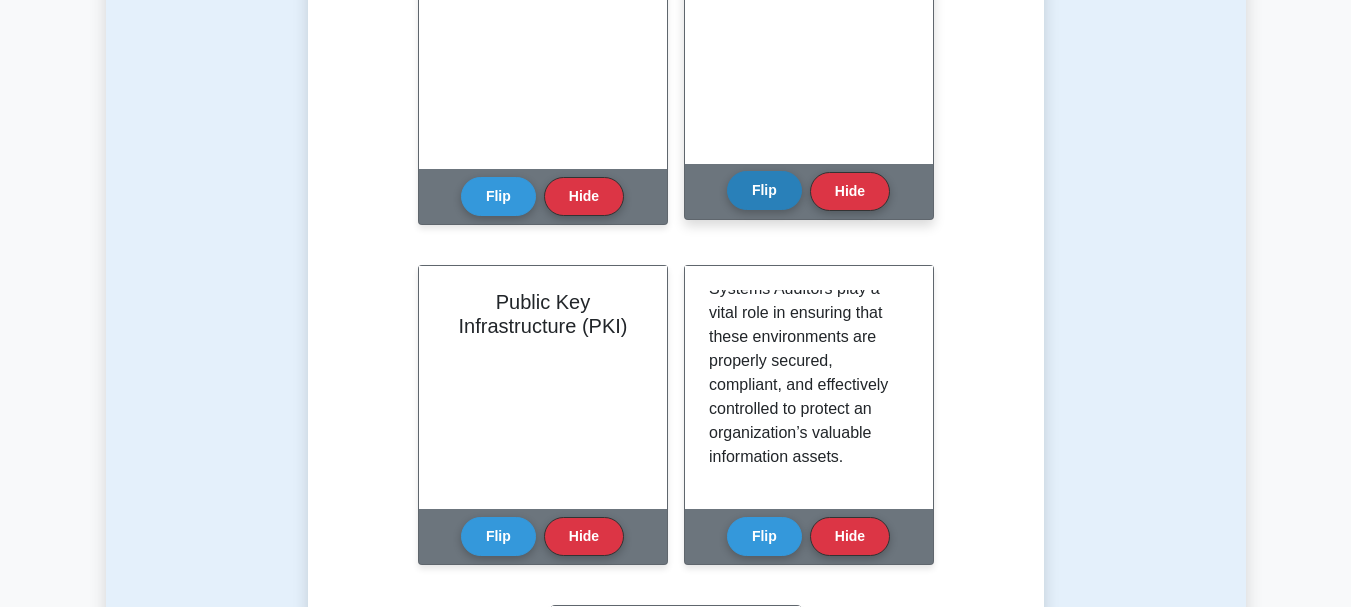 scroll, scrollTop: 1300, scrollLeft: 0, axis: vertical 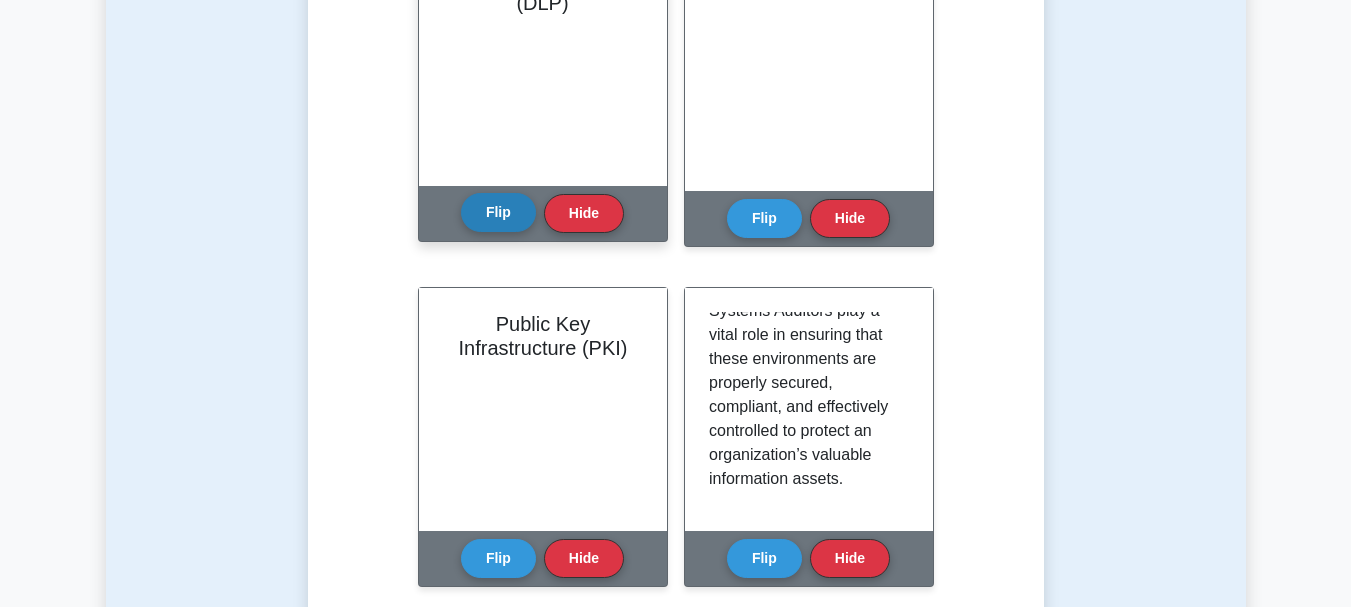 click on "Flip" at bounding box center (498, 212) 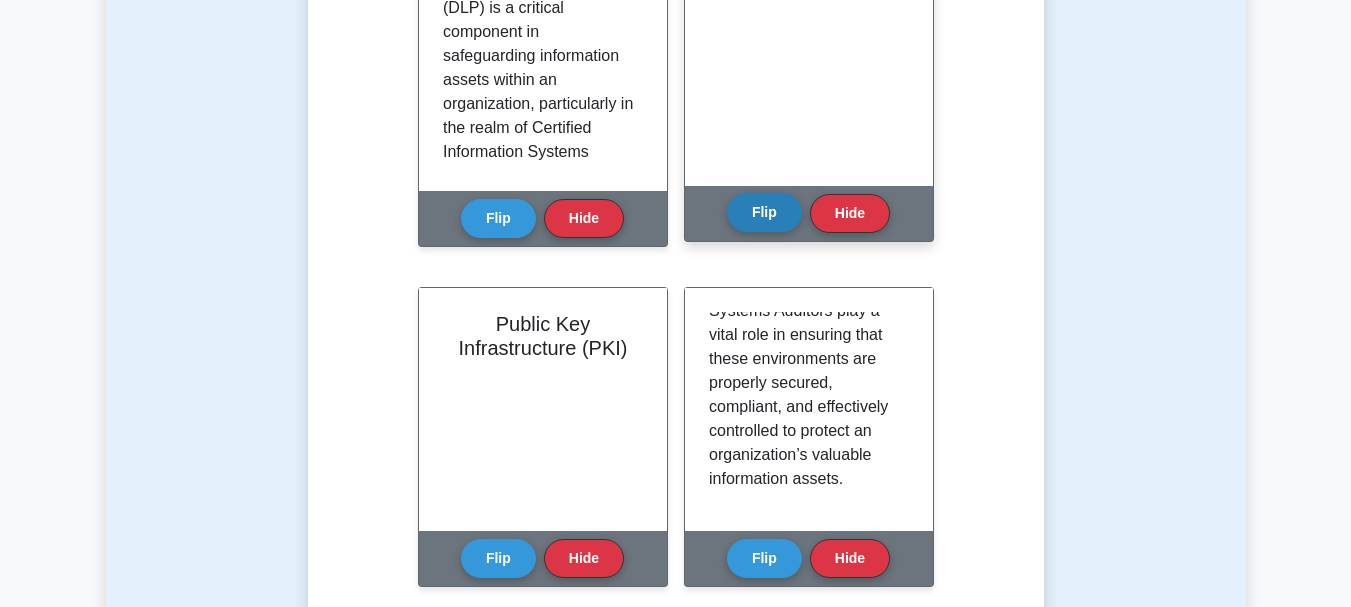 click on "Flip" at bounding box center (764, 212) 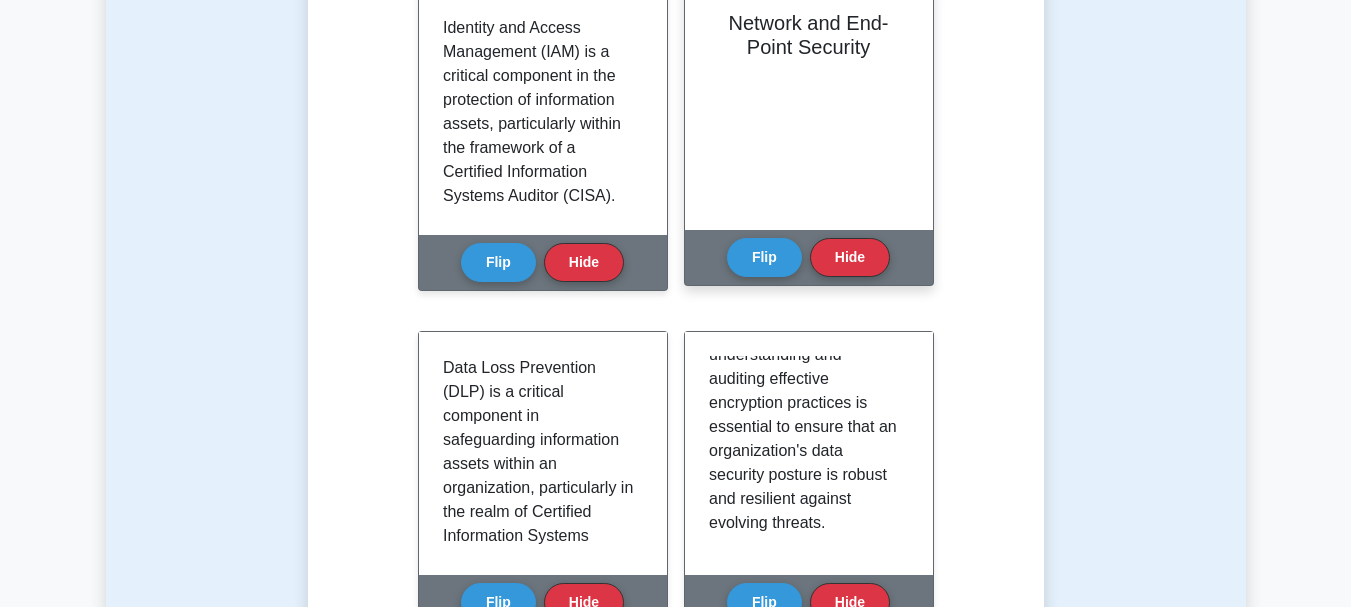 scroll, scrollTop: 900, scrollLeft: 0, axis: vertical 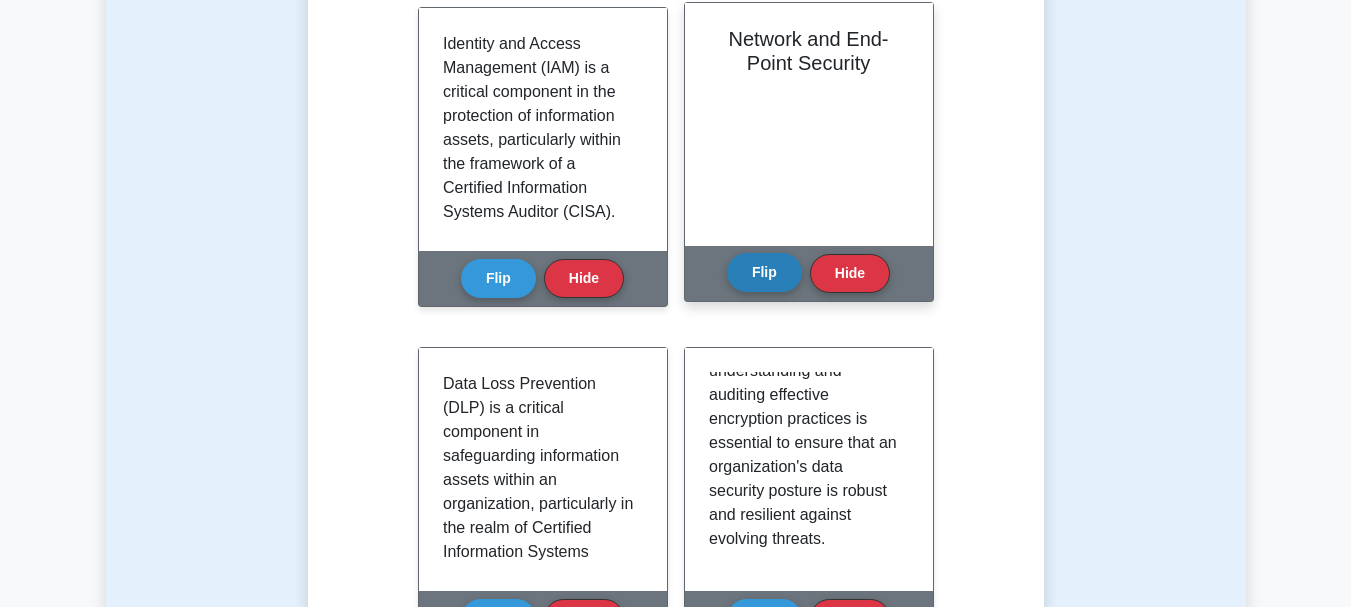 drag, startPoint x: 503, startPoint y: 271, endPoint x: 787, endPoint y: 294, distance: 284.9298 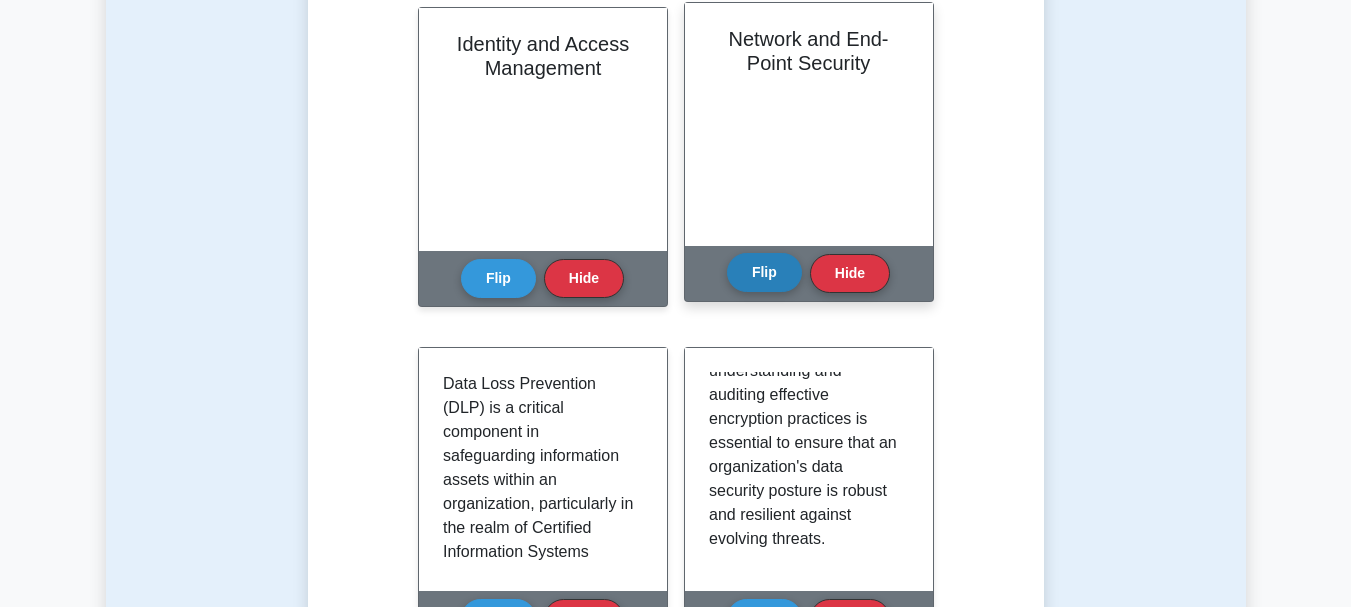 click on "Flip" at bounding box center [764, 272] 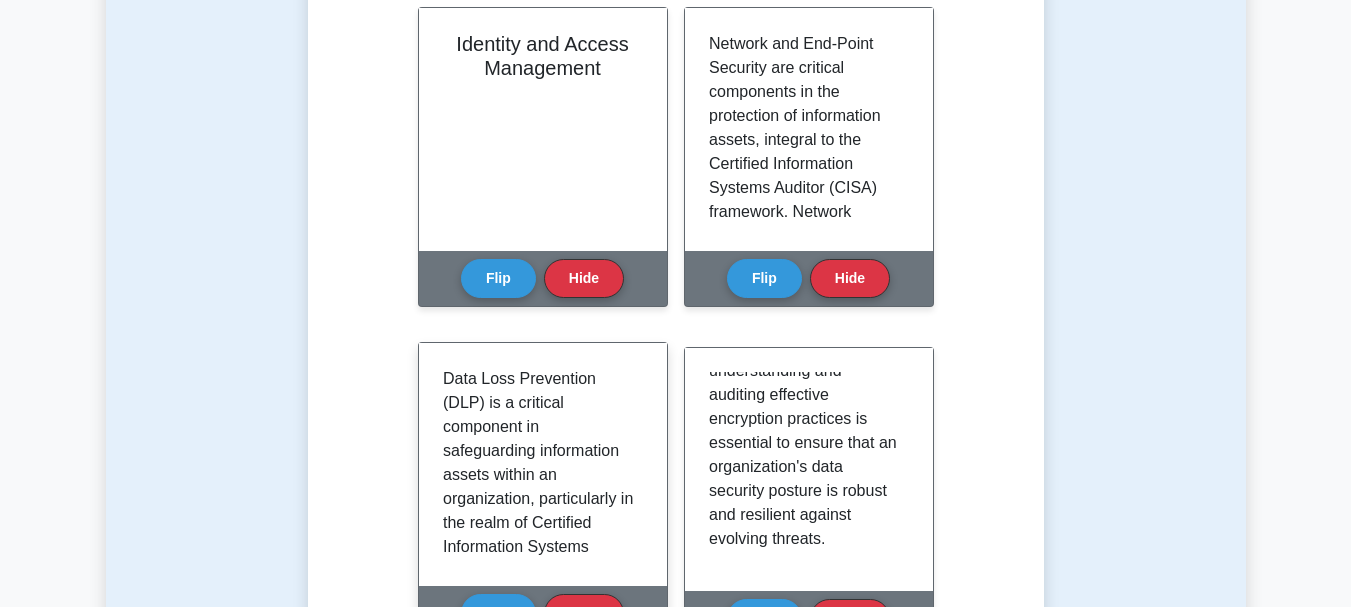 click on "Flip
Hide" at bounding box center (542, 613) 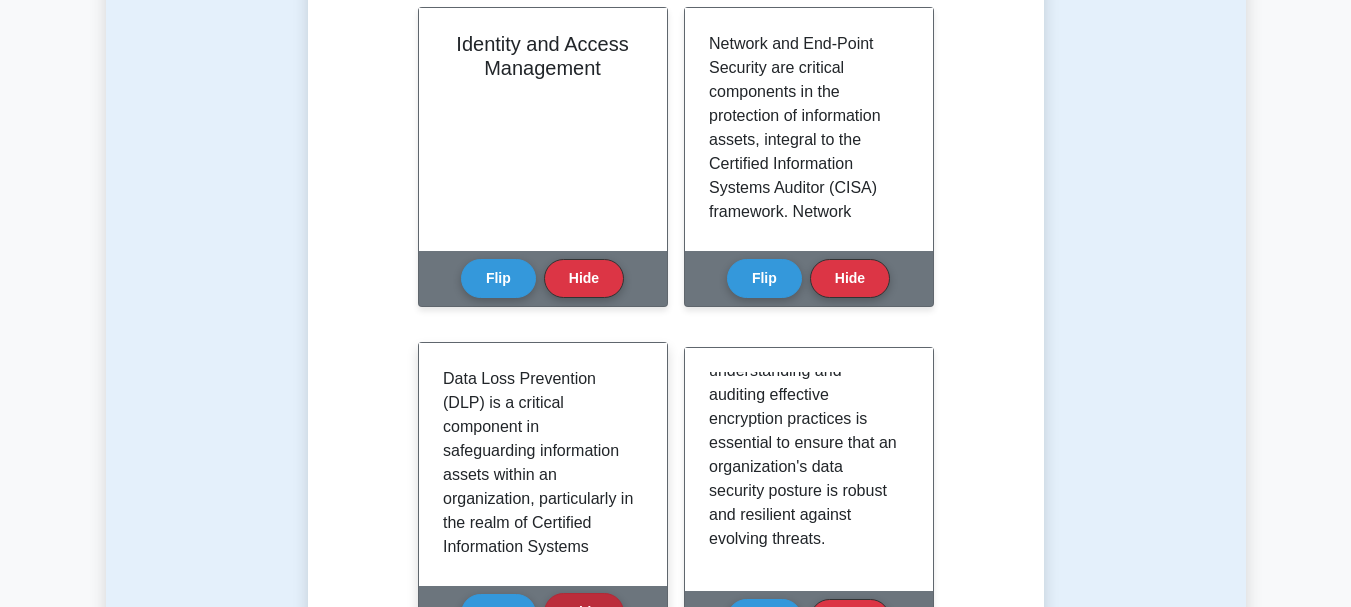 drag, startPoint x: 493, startPoint y: 594, endPoint x: 563, endPoint y: 598, distance: 70.11419 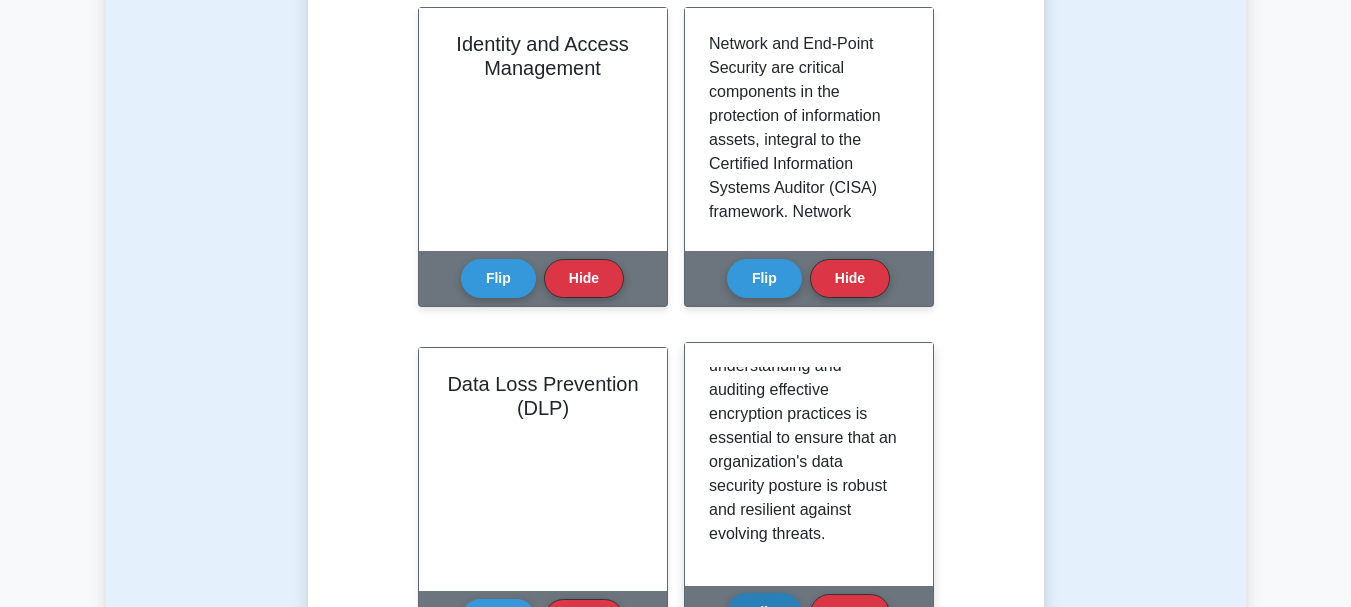 click on "Flip" at bounding box center (764, 612) 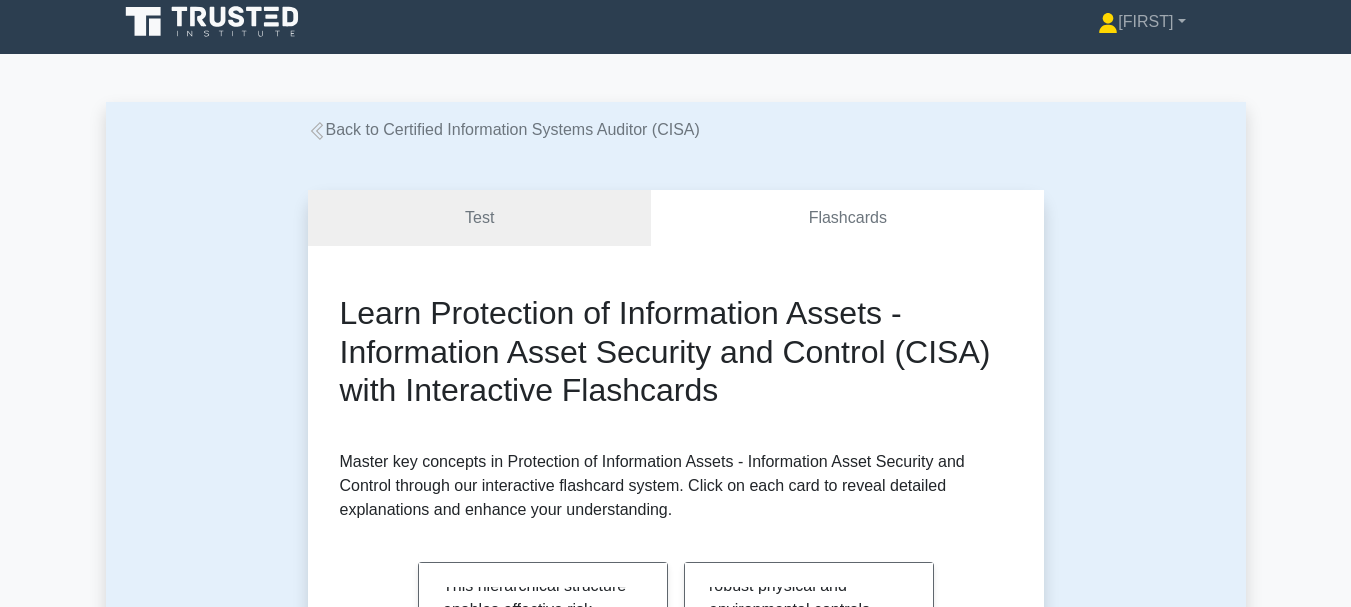 scroll, scrollTop: 0, scrollLeft: 0, axis: both 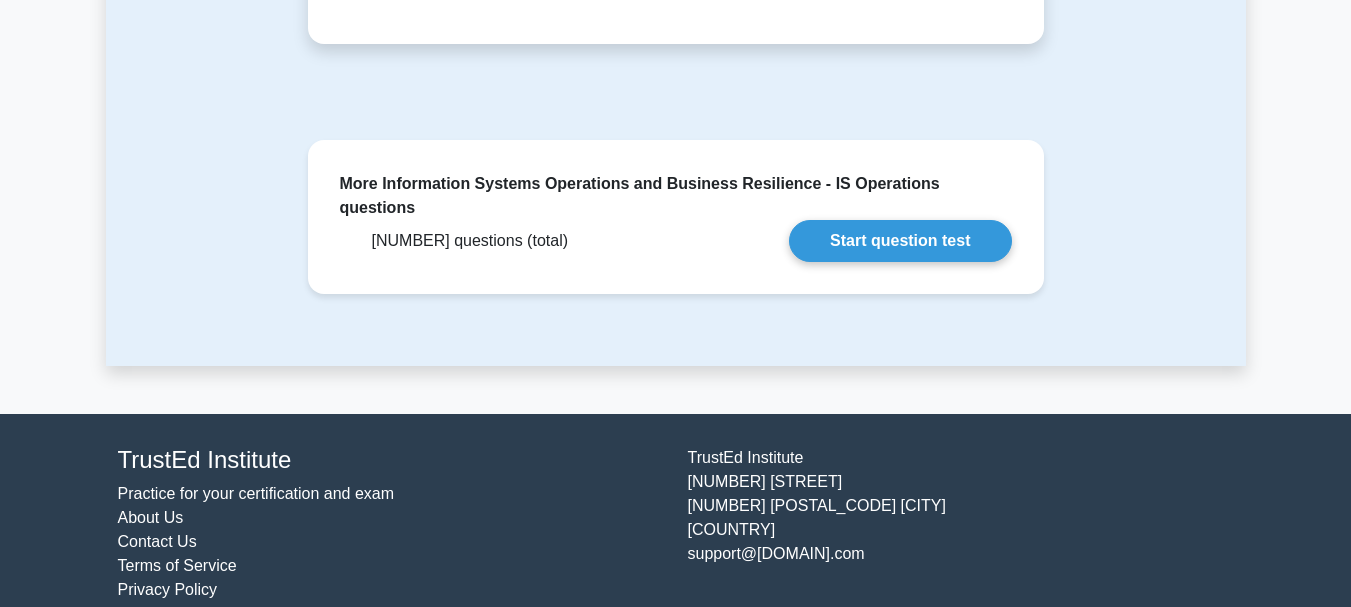 click on "More Information Systems Operations and Business Resilience - IS Operations questions
385 questions (total)
Start  question test" at bounding box center [676, 253] 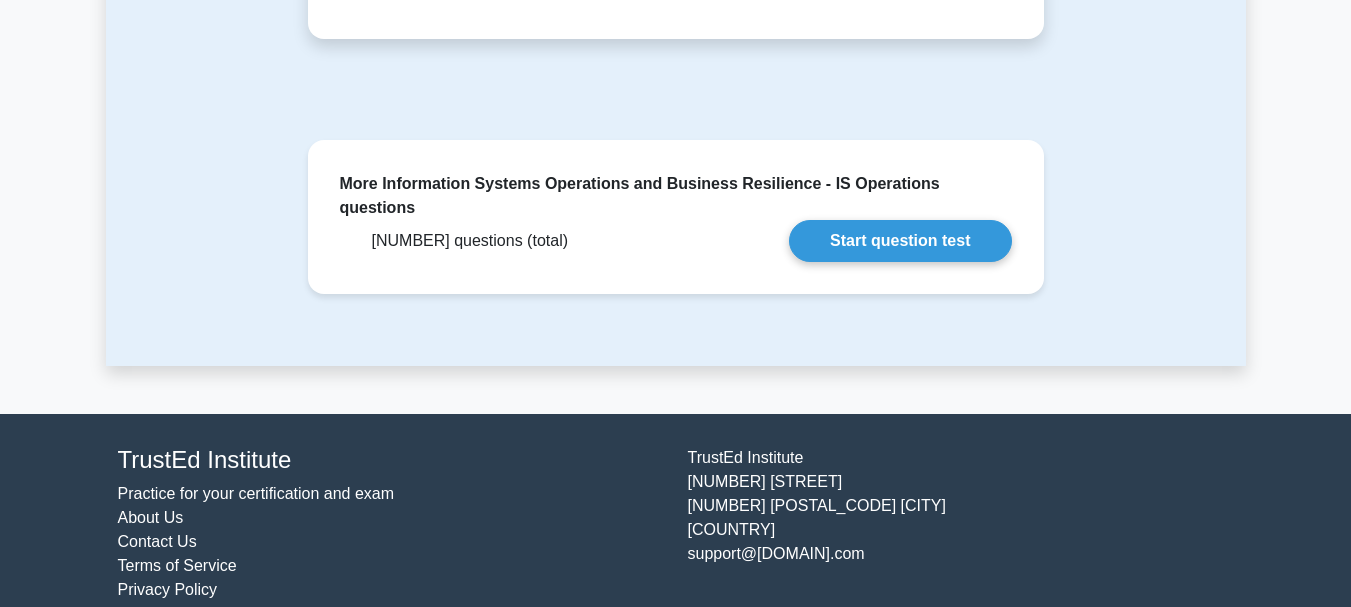 scroll, scrollTop: 0, scrollLeft: 0, axis: both 